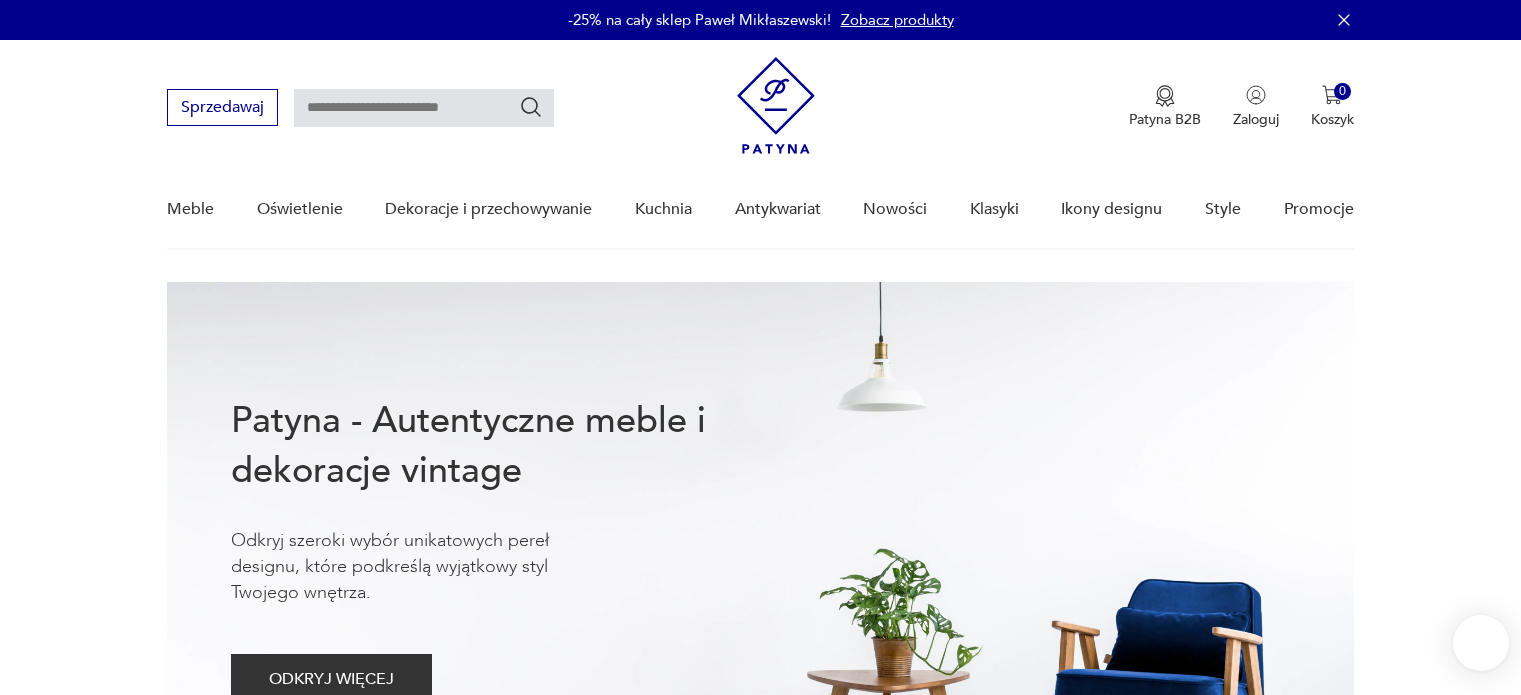 scroll, scrollTop: 0, scrollLeft: 0, axis: both 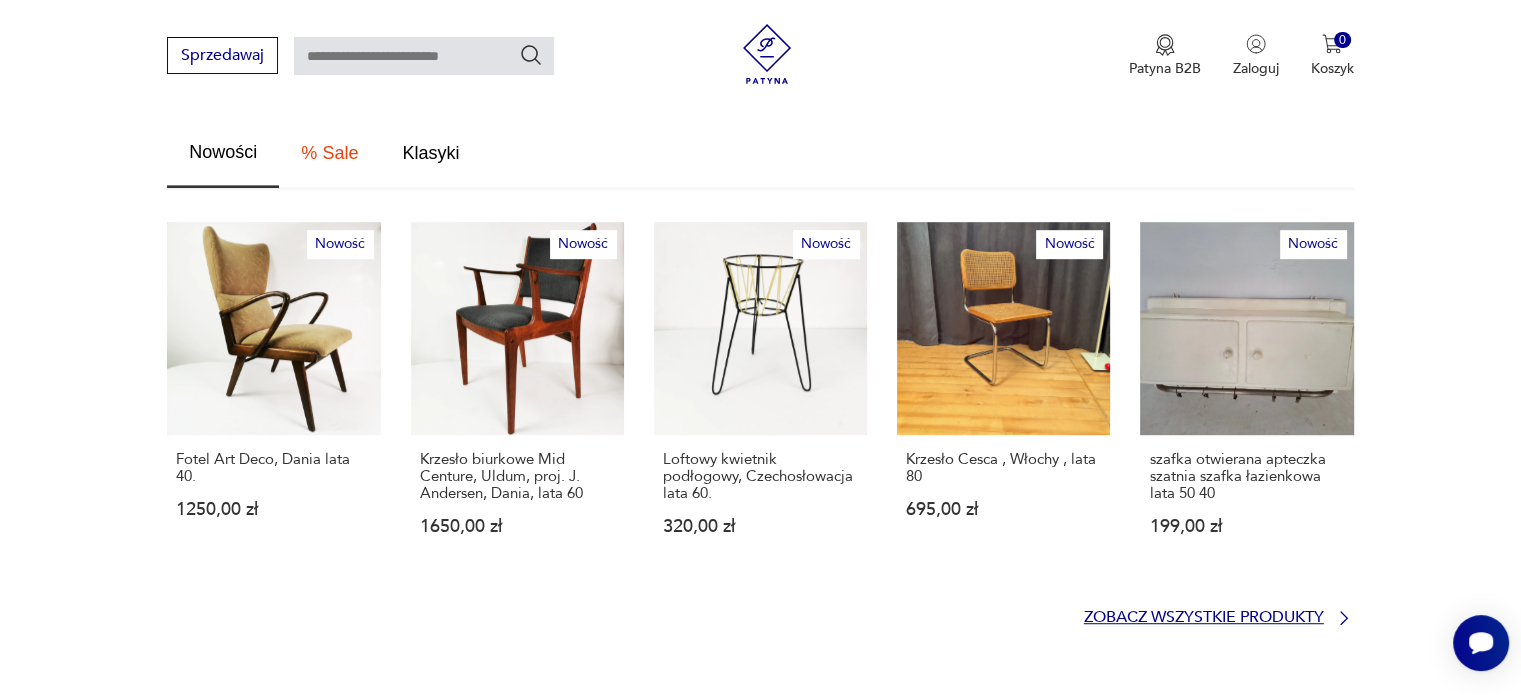 click on "Zobacz wszystkie produkty" at bounding box center [1204, 617] 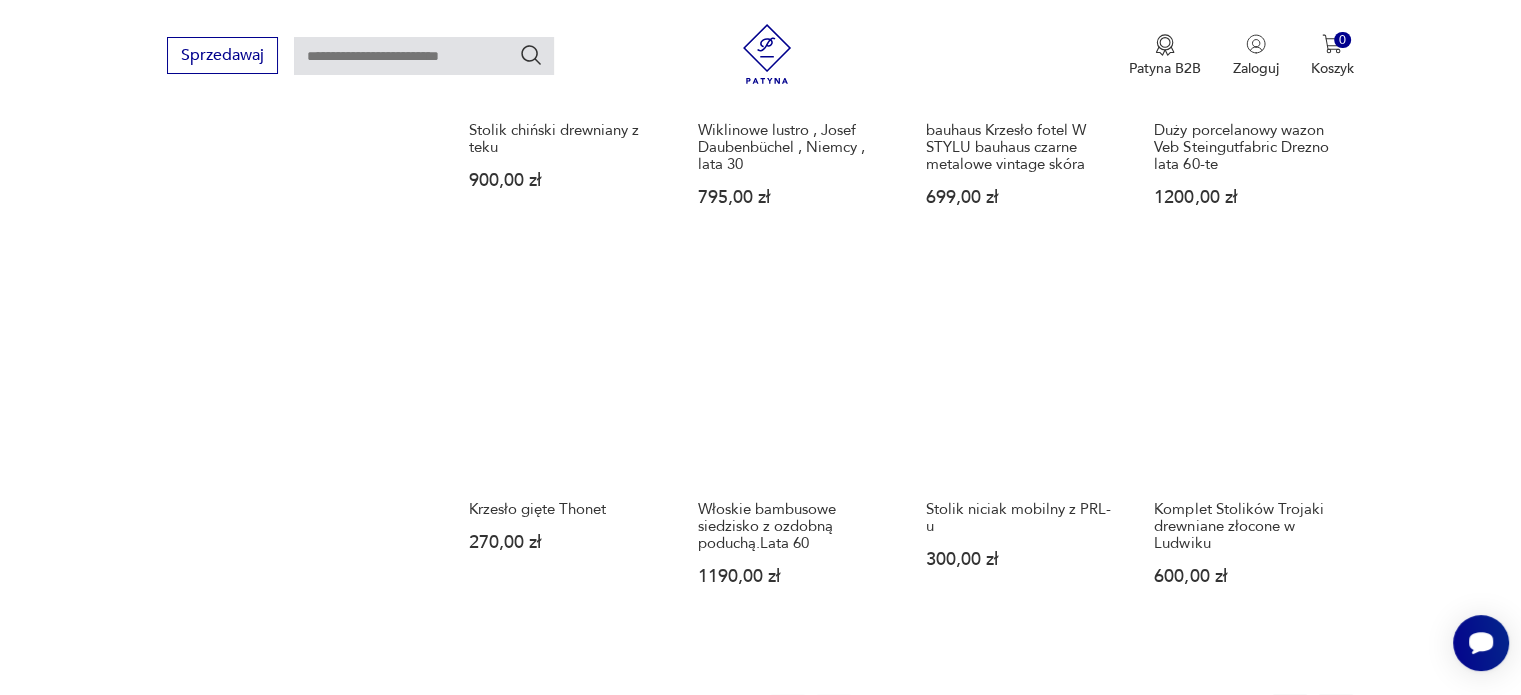 scroll, scrollTop: 1689, scrollLeft: 0, axis: vertical 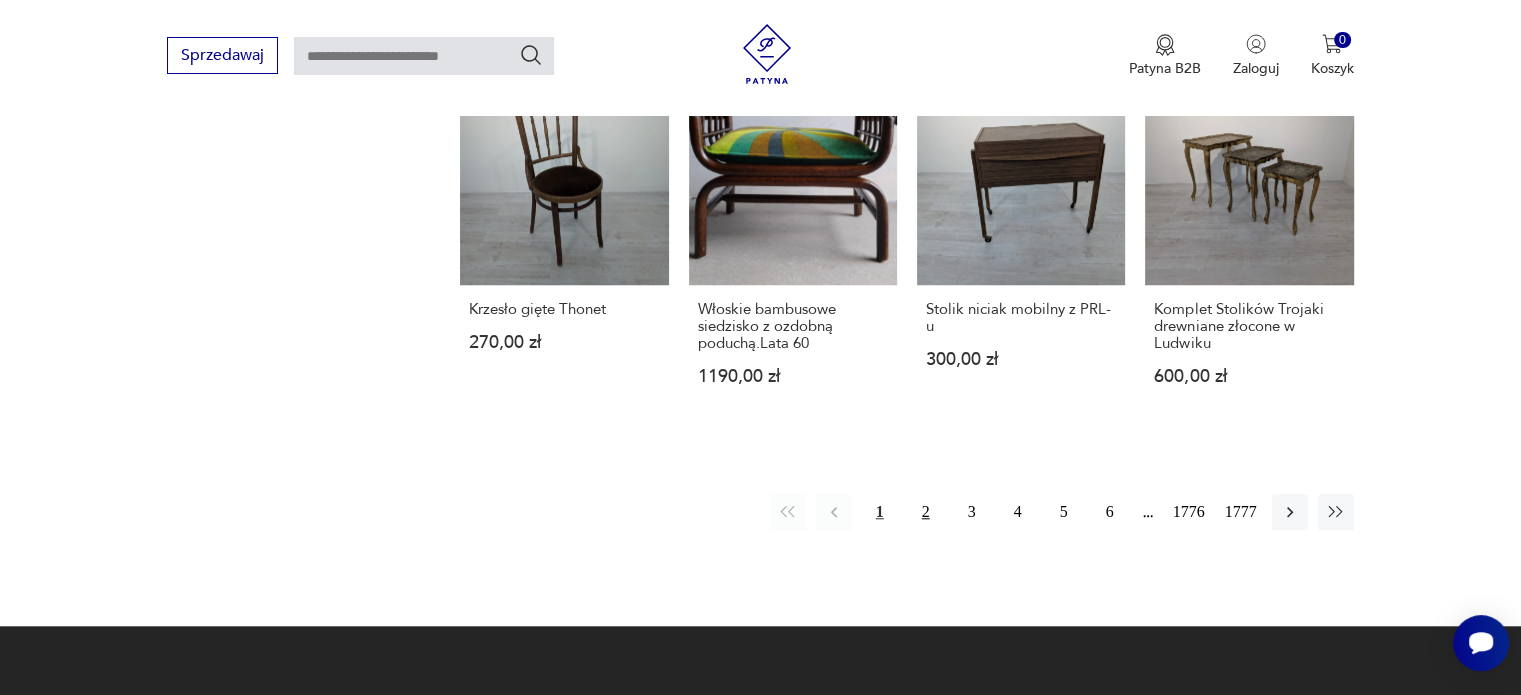 click on "2" at bounding box center (926, 512) 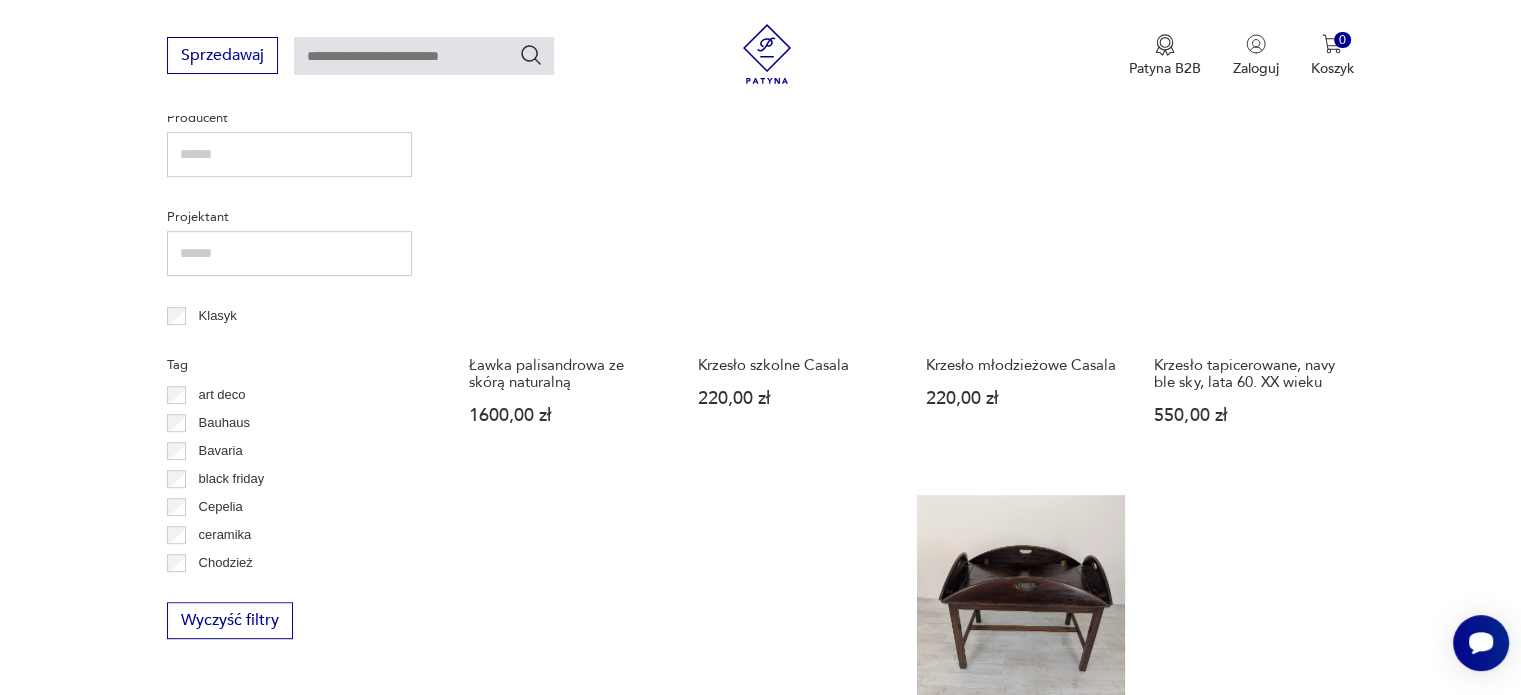 scroll, scrollTop: 858, scrollLeft: 0, axis: vertical 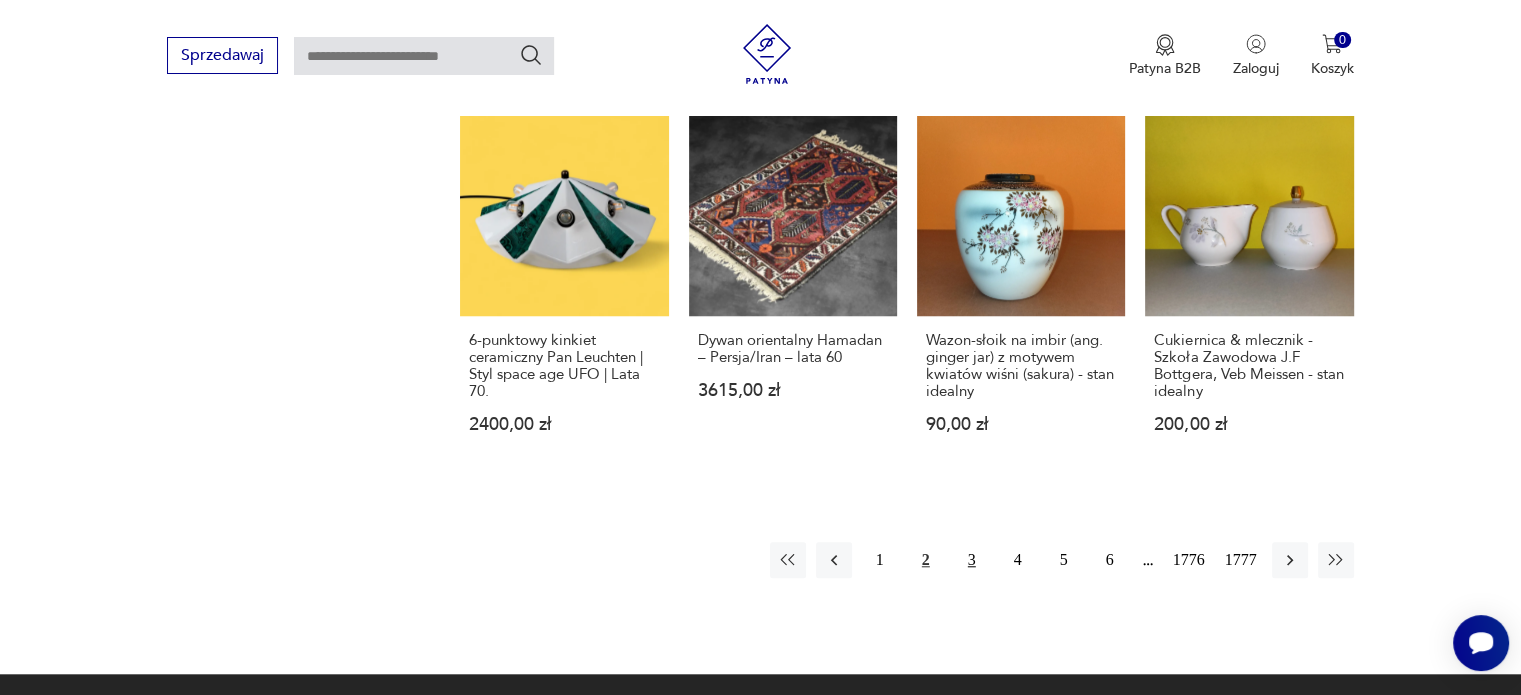 click on "3" at bounding box center [972, 560] 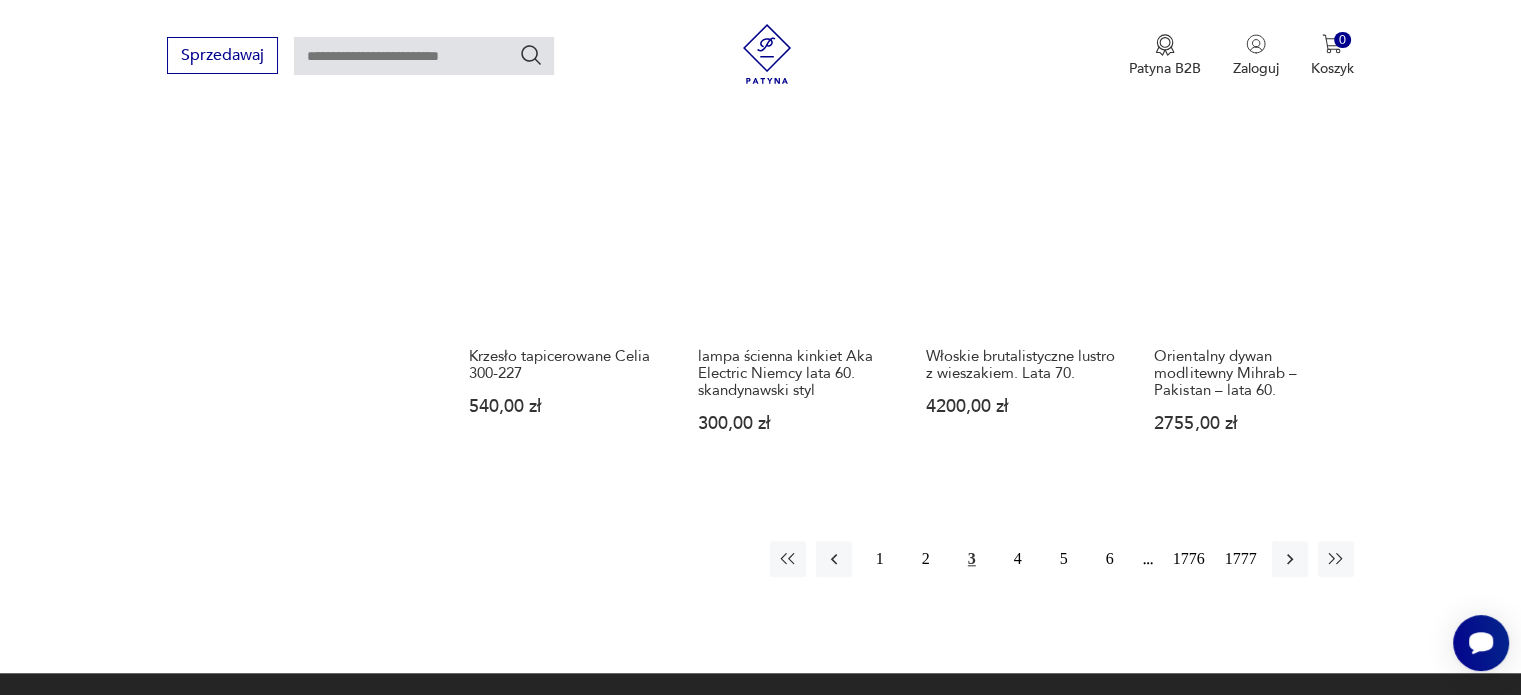 scroll, scrollTop: 1715, scrollLeft: 0, axis: vertical 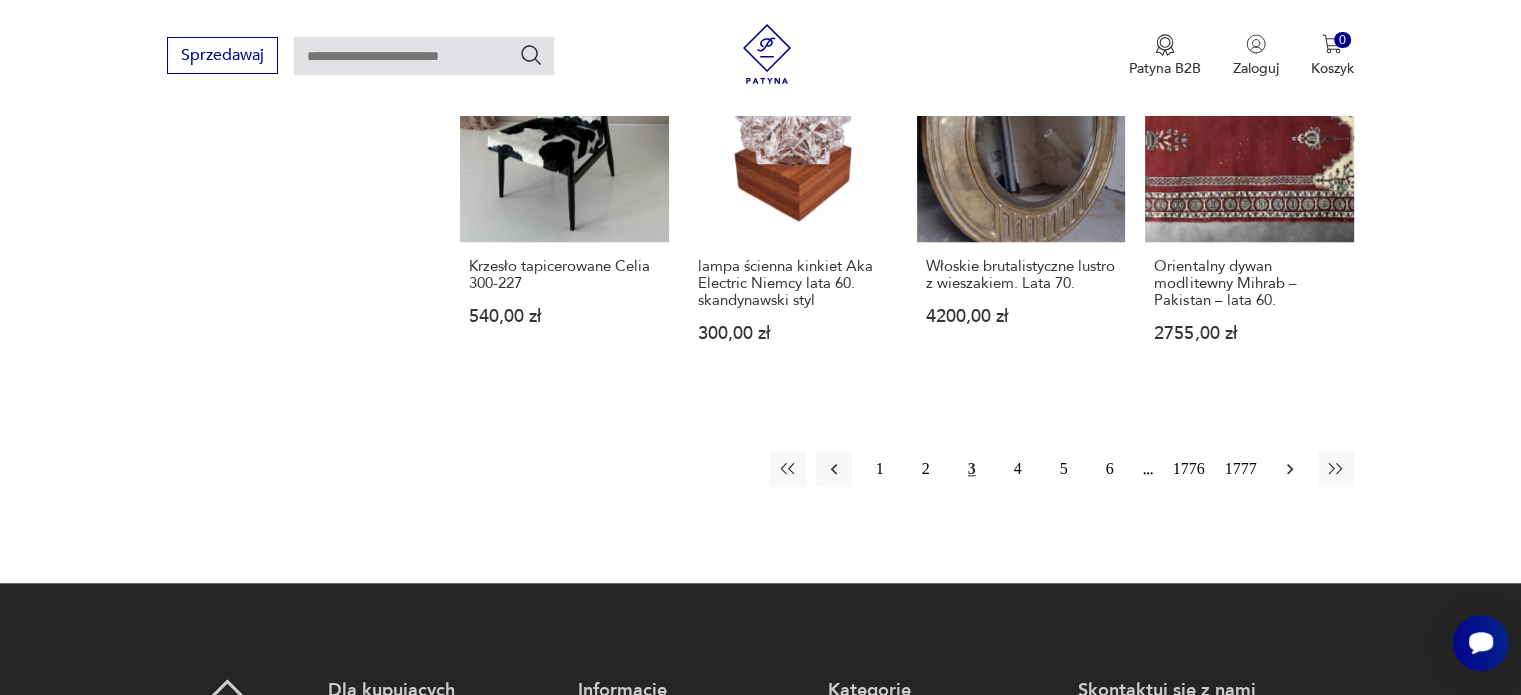 click 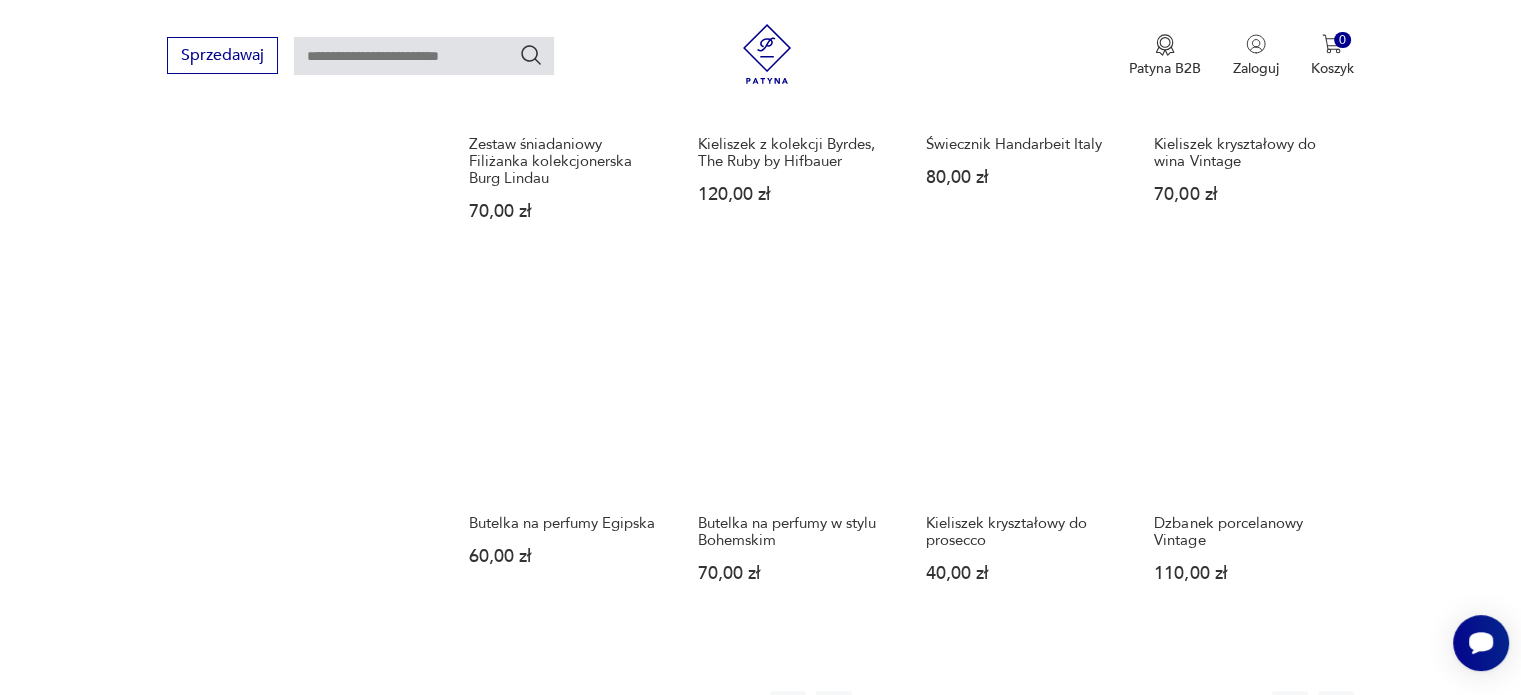scroll, scrollTop: 1958, scrollLeft: 0, axis: vertical 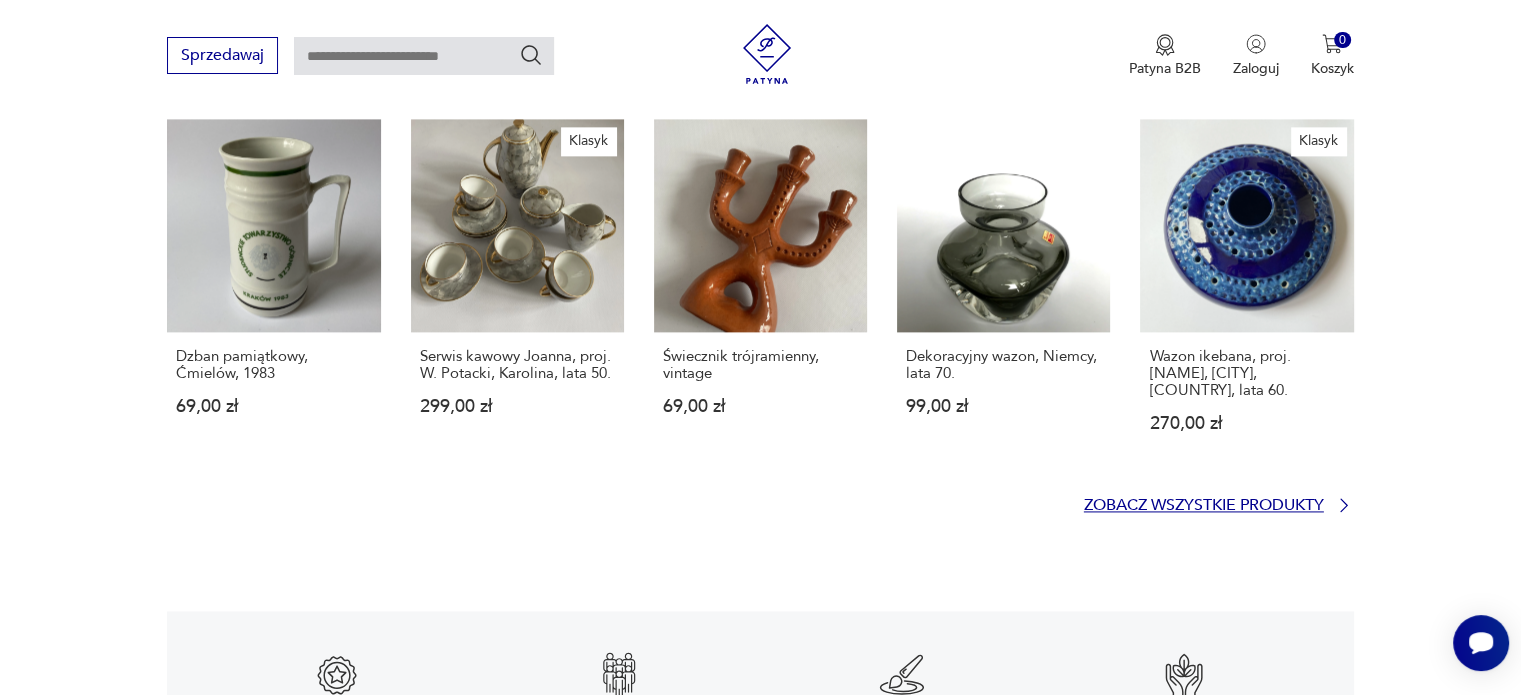 click on "Zobacz wszystkie produkty" at bounding box center [1204, 505] 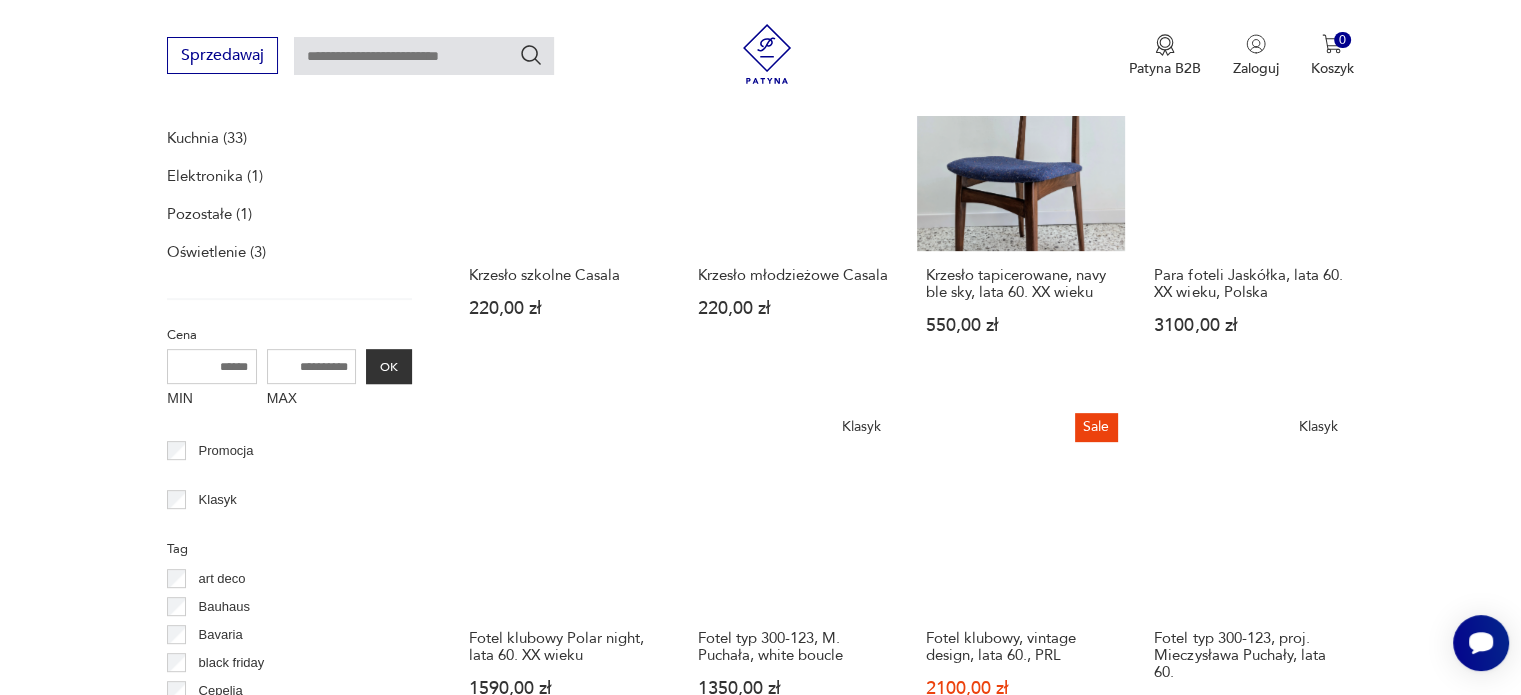 scroll, scrollTop: 912, scrollLeft: 0, axis: vertical 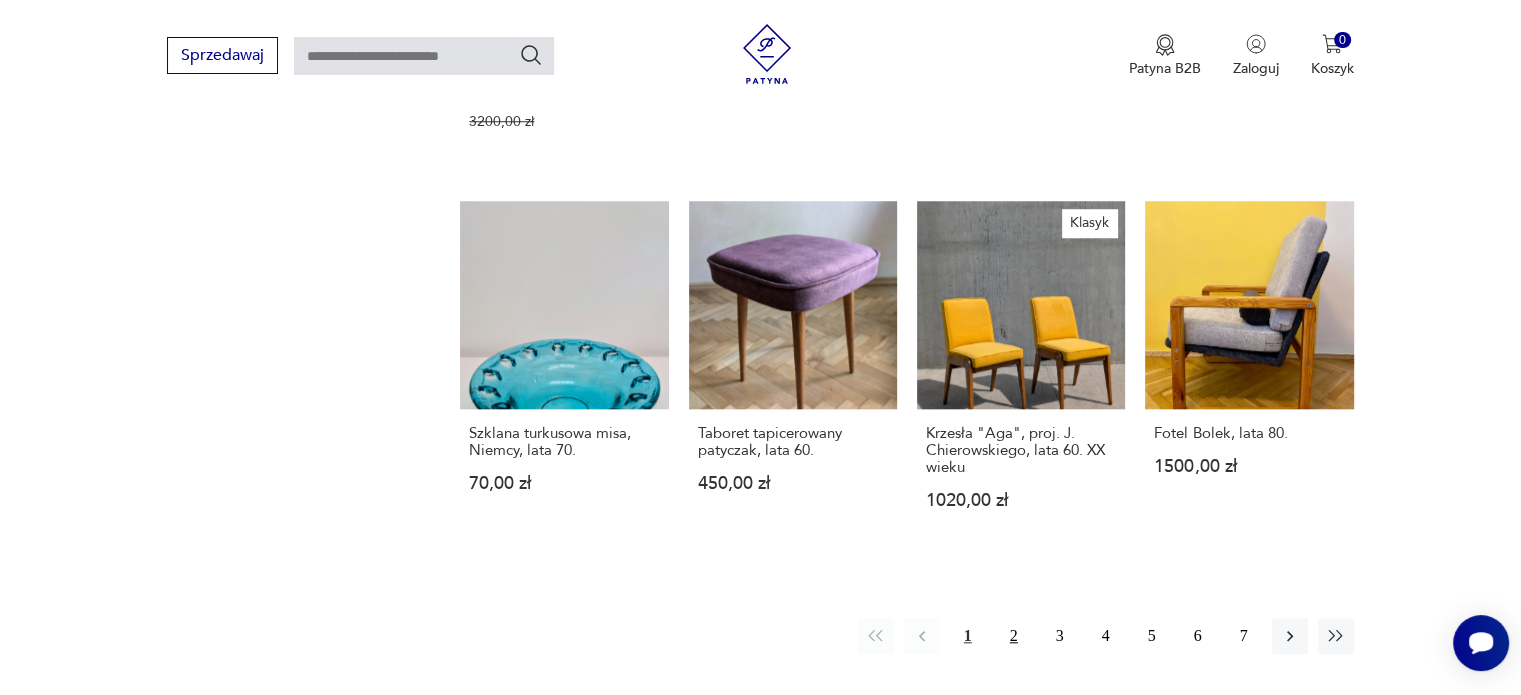 click on "2" at bounding box center (1014, 636) 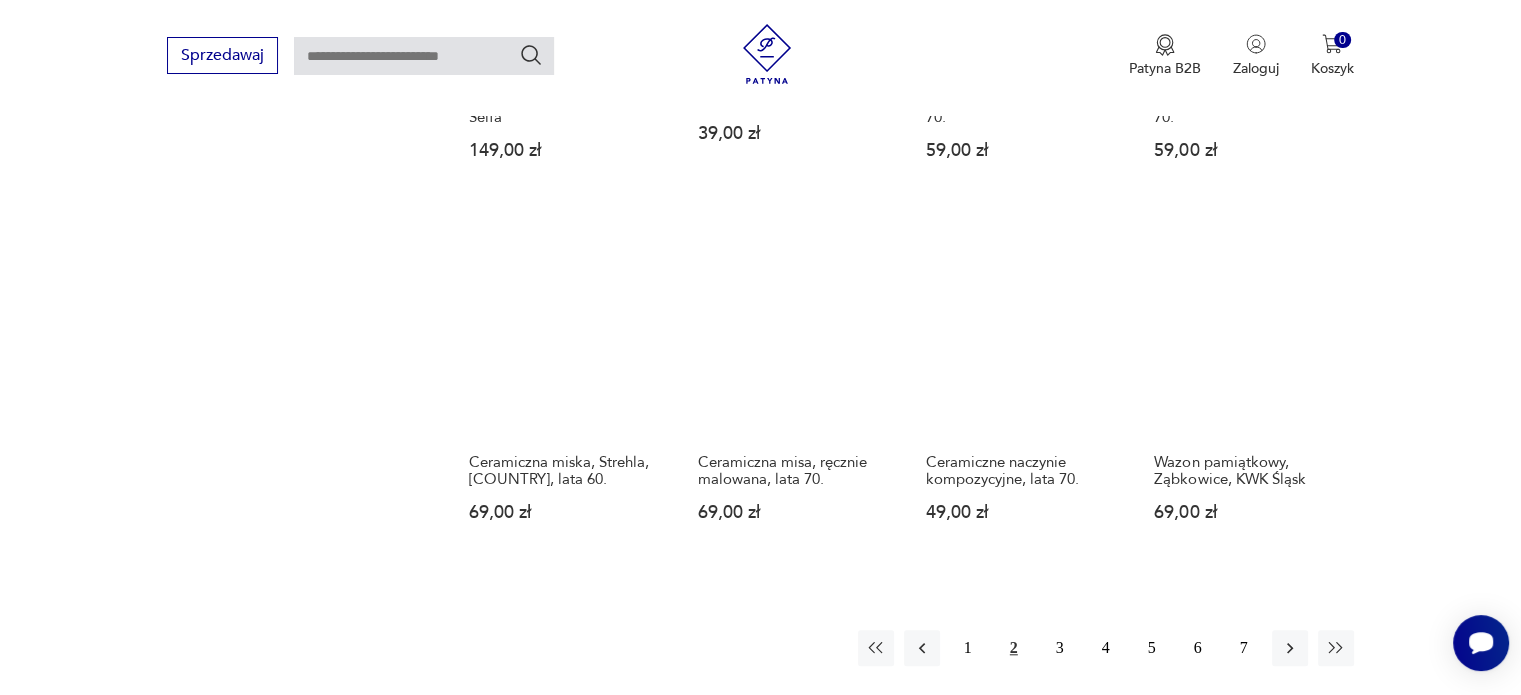 scroll, scrollTop: 1712, scrollLeft: 0, axis: vertical 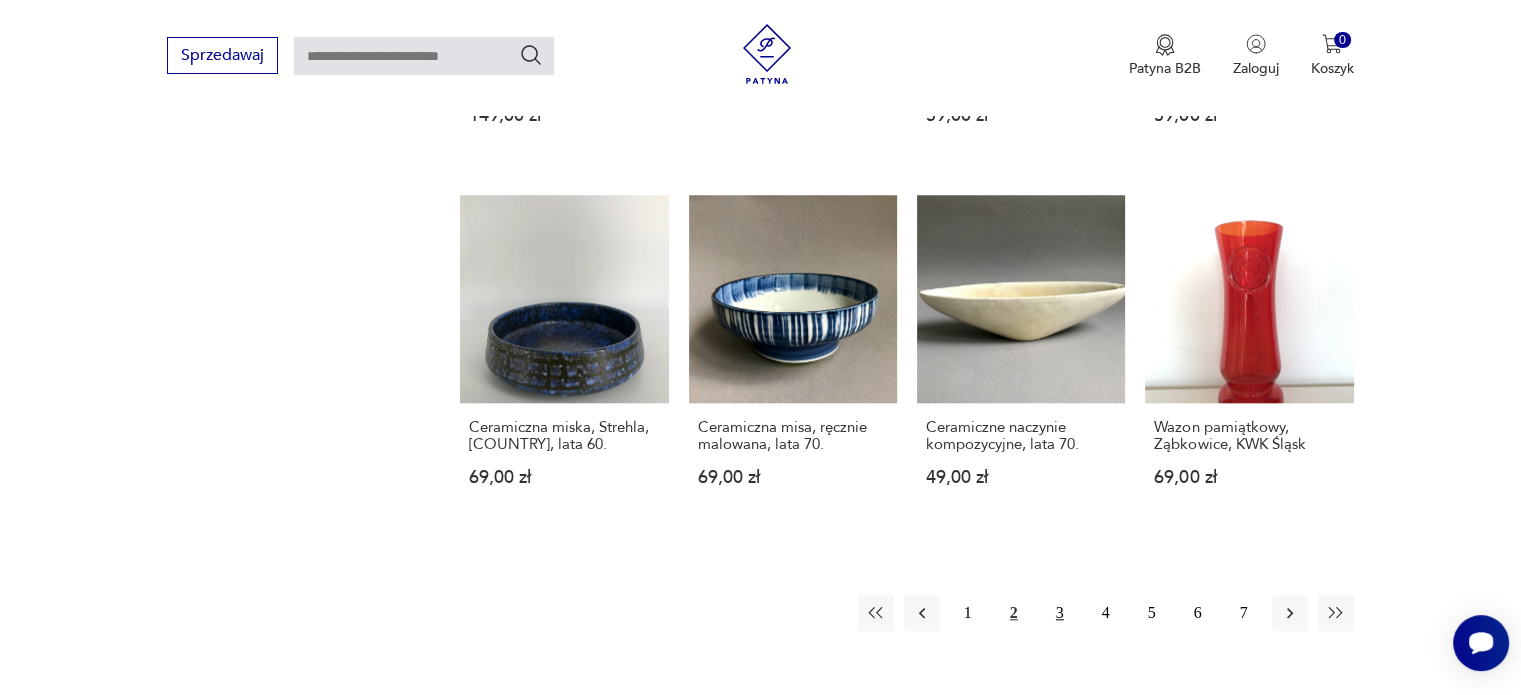 click on "3" at bounding box center (1060, 613) 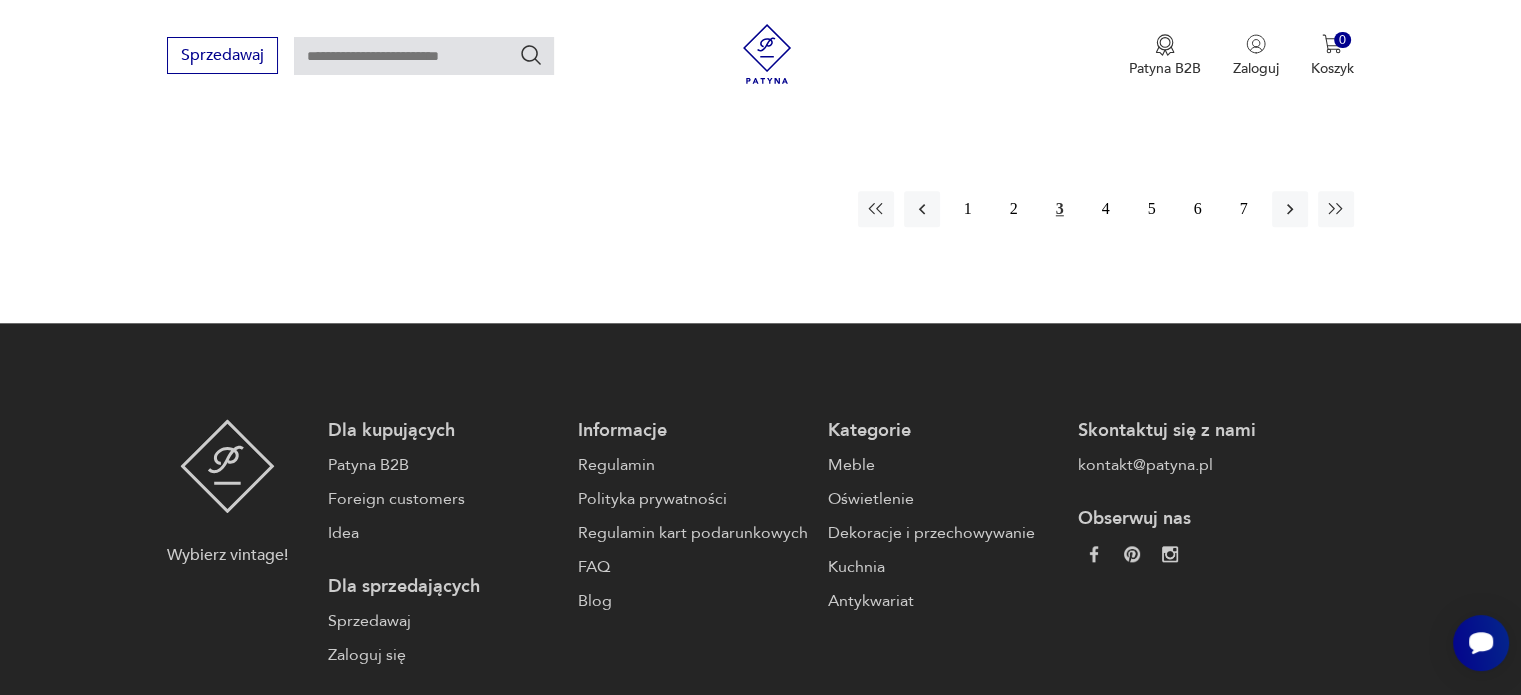 scroll, scrollTop: 2112, scrollLeft: 0, axis: vertical 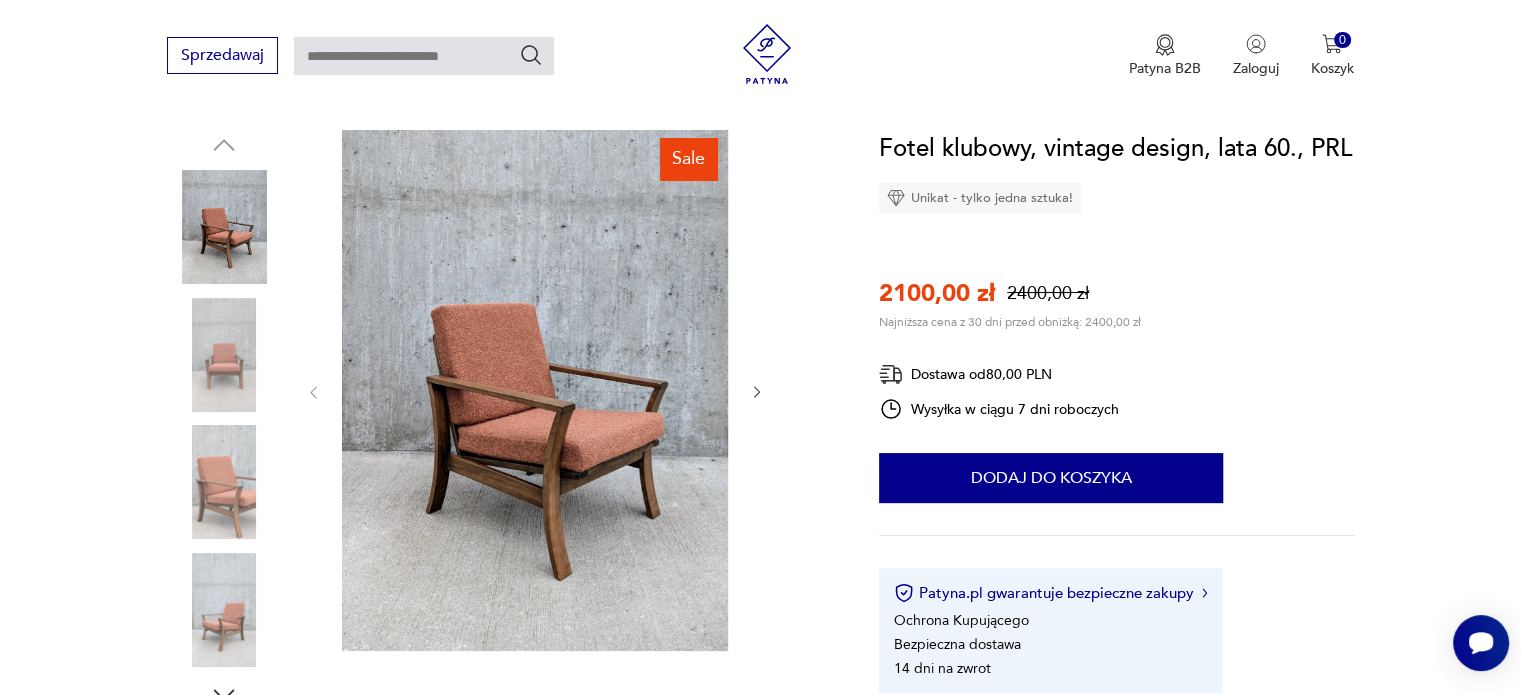 click 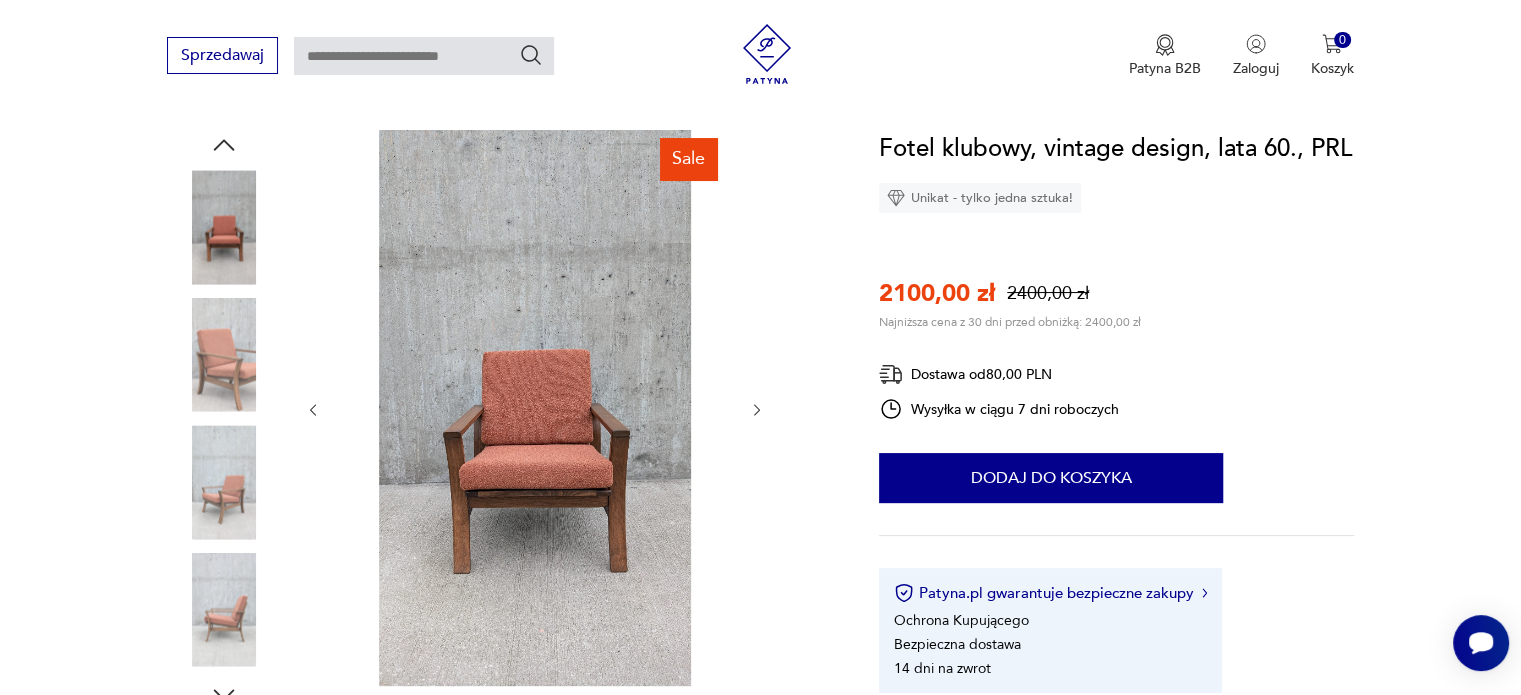 click at bounding box center [535, 410] 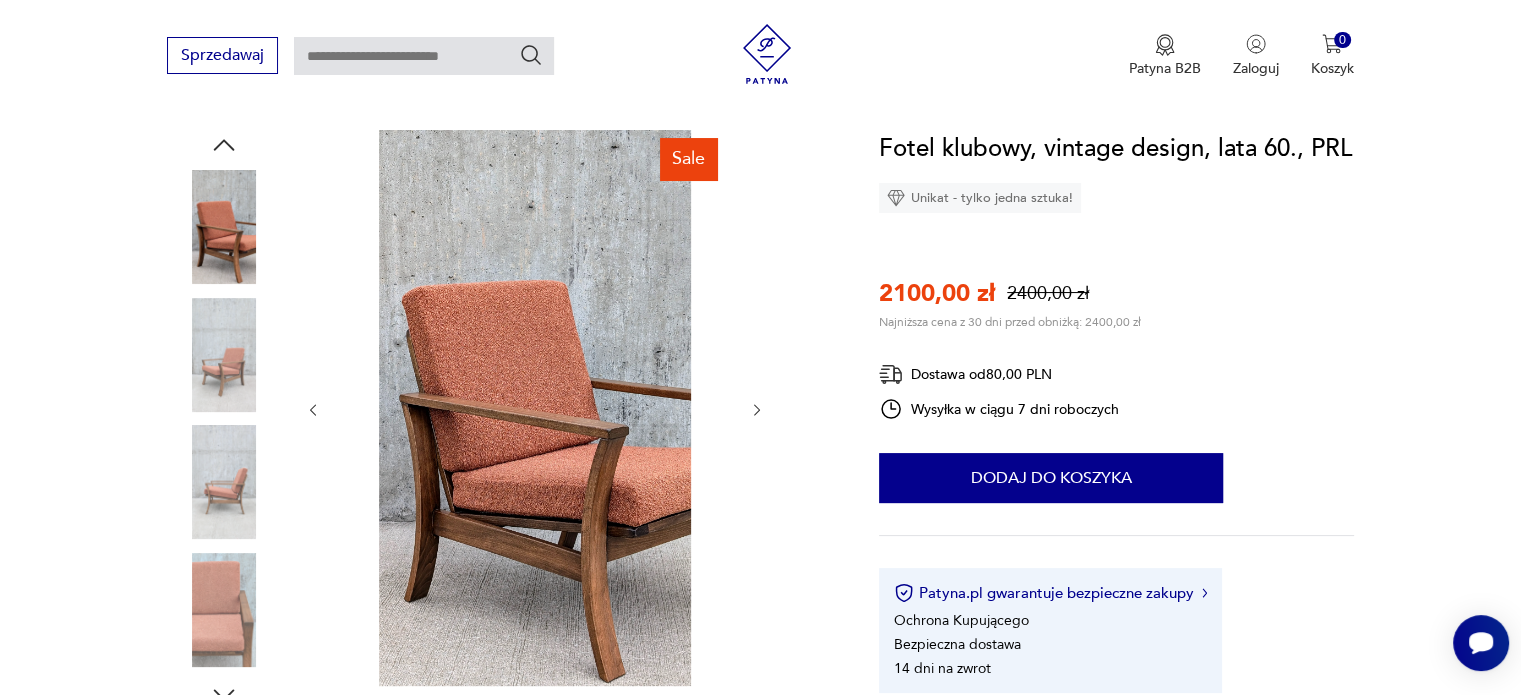 click 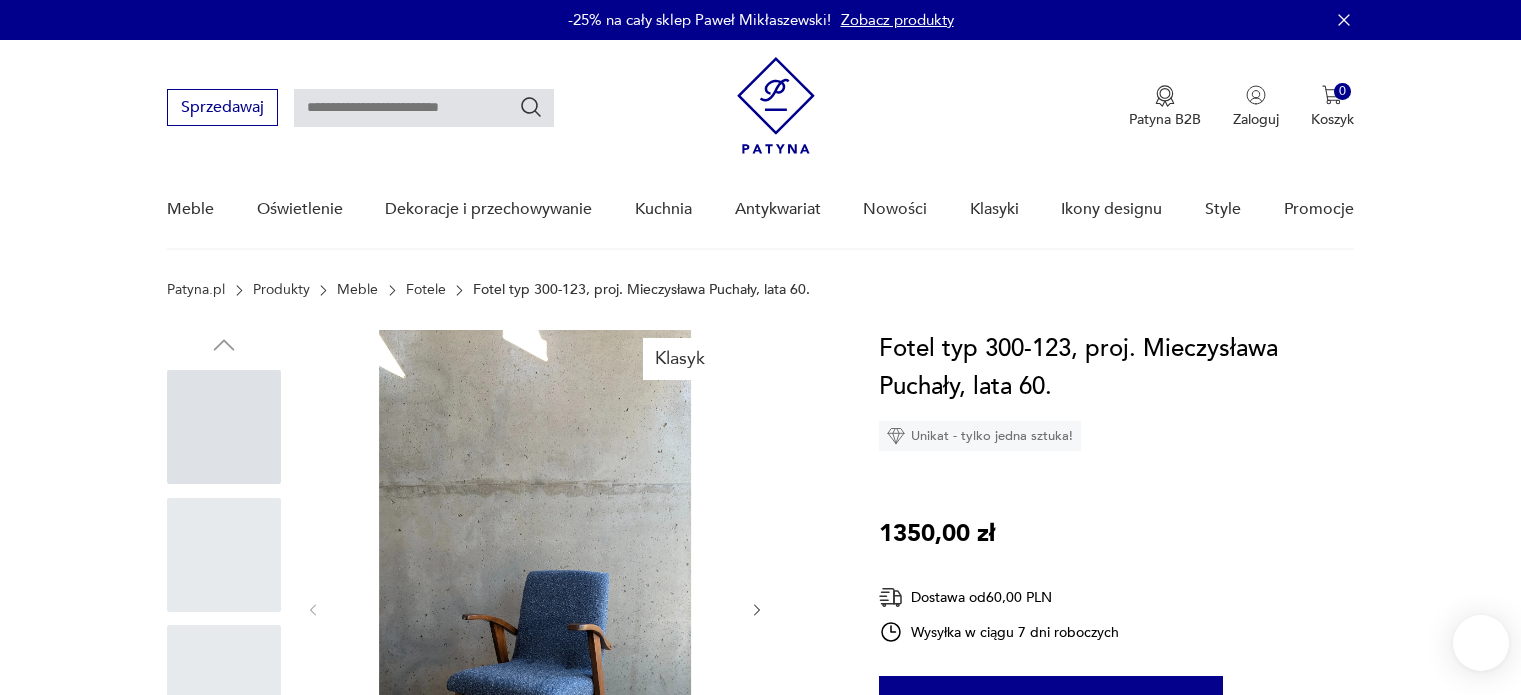 scroll, scrollTop: 0, scrollLeft: 0, axis: both 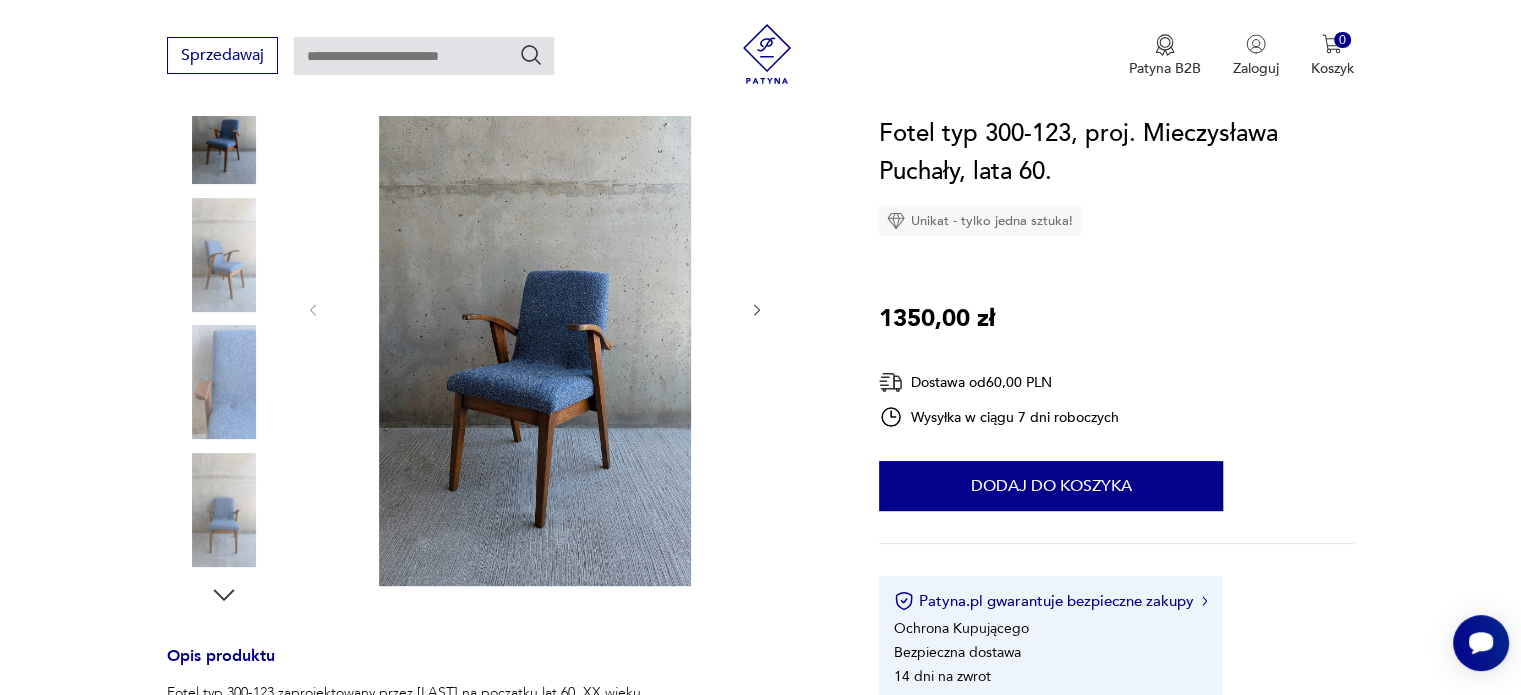 click at bounding box center (535, 308) 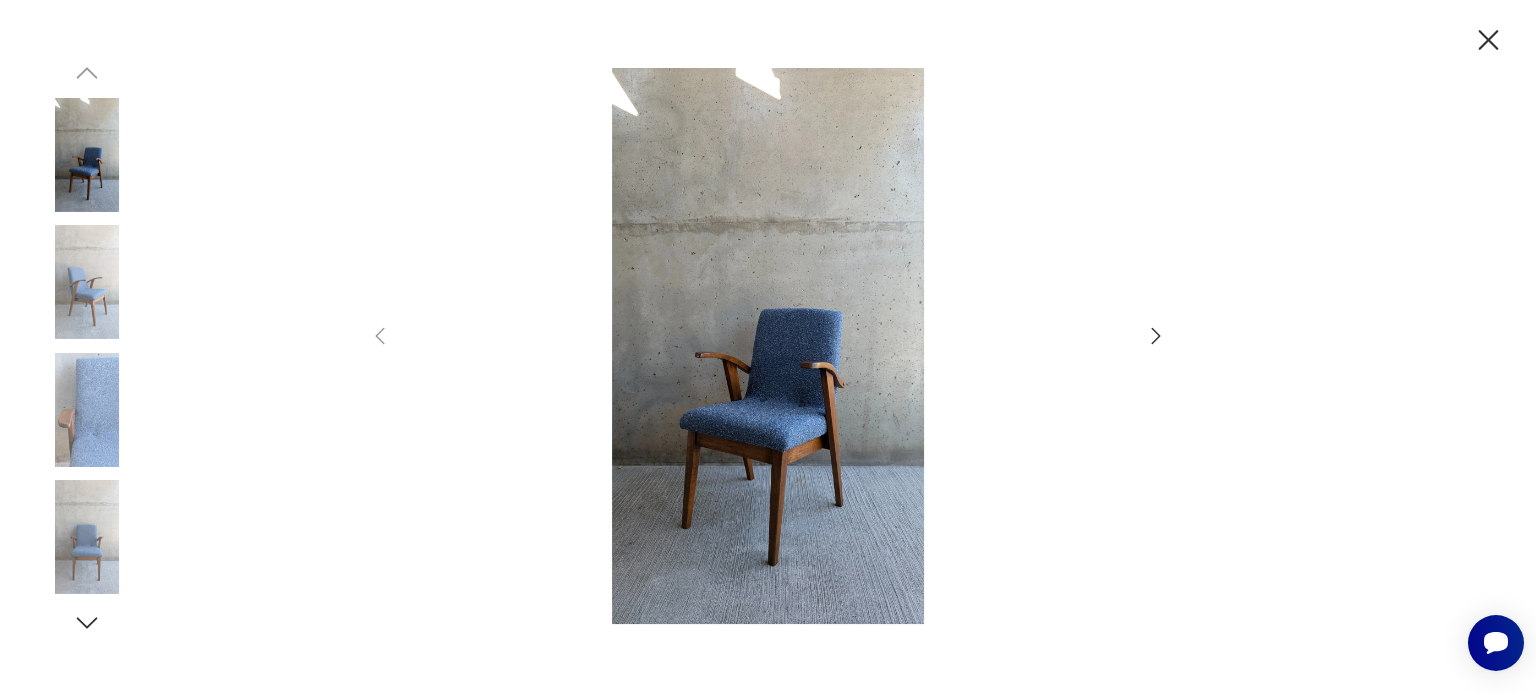 click 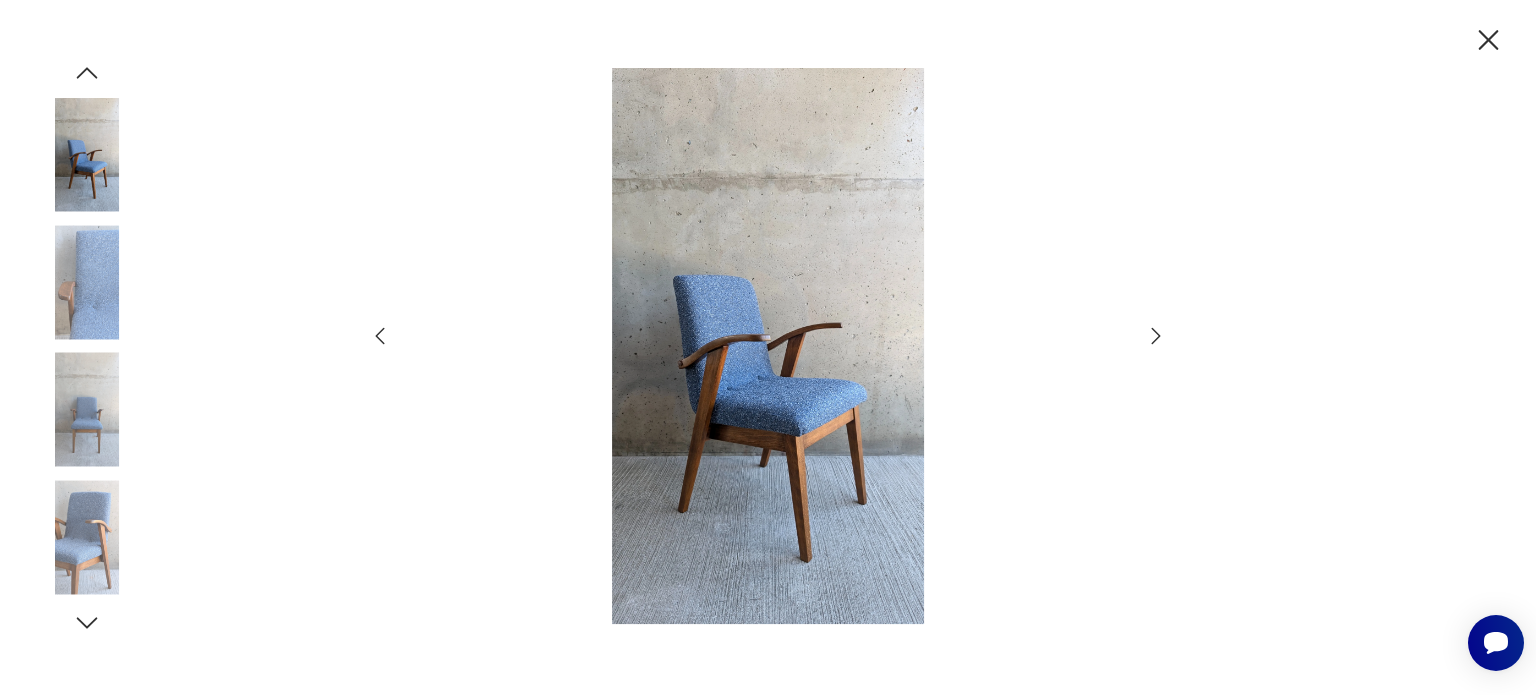 click 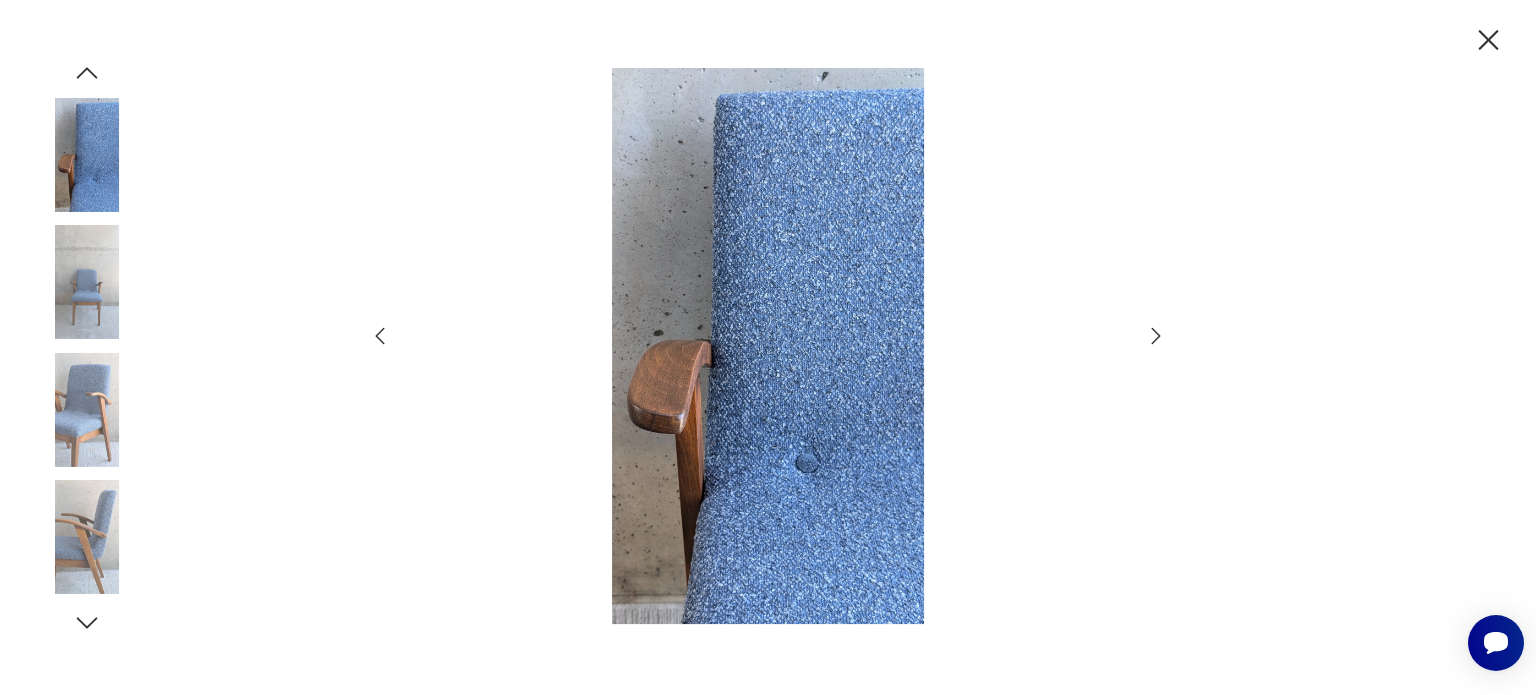 click 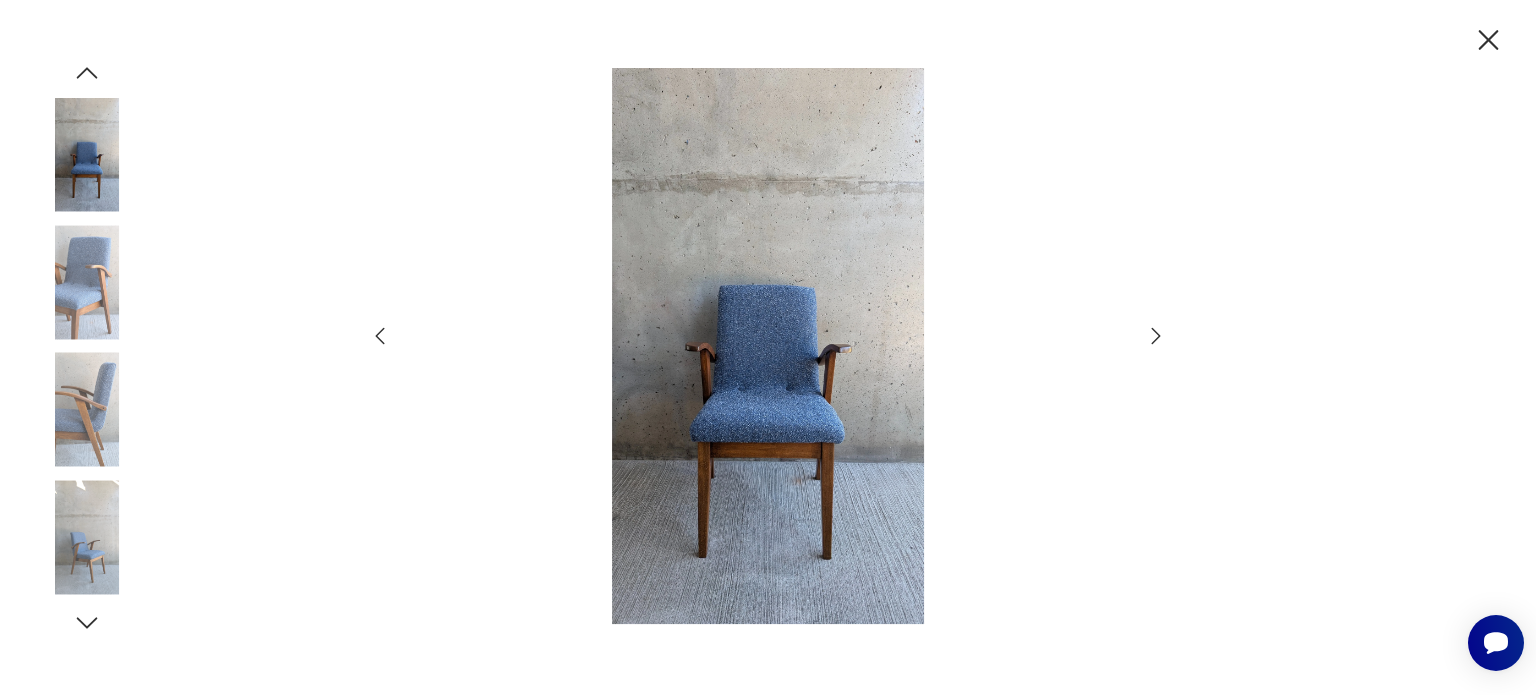 click 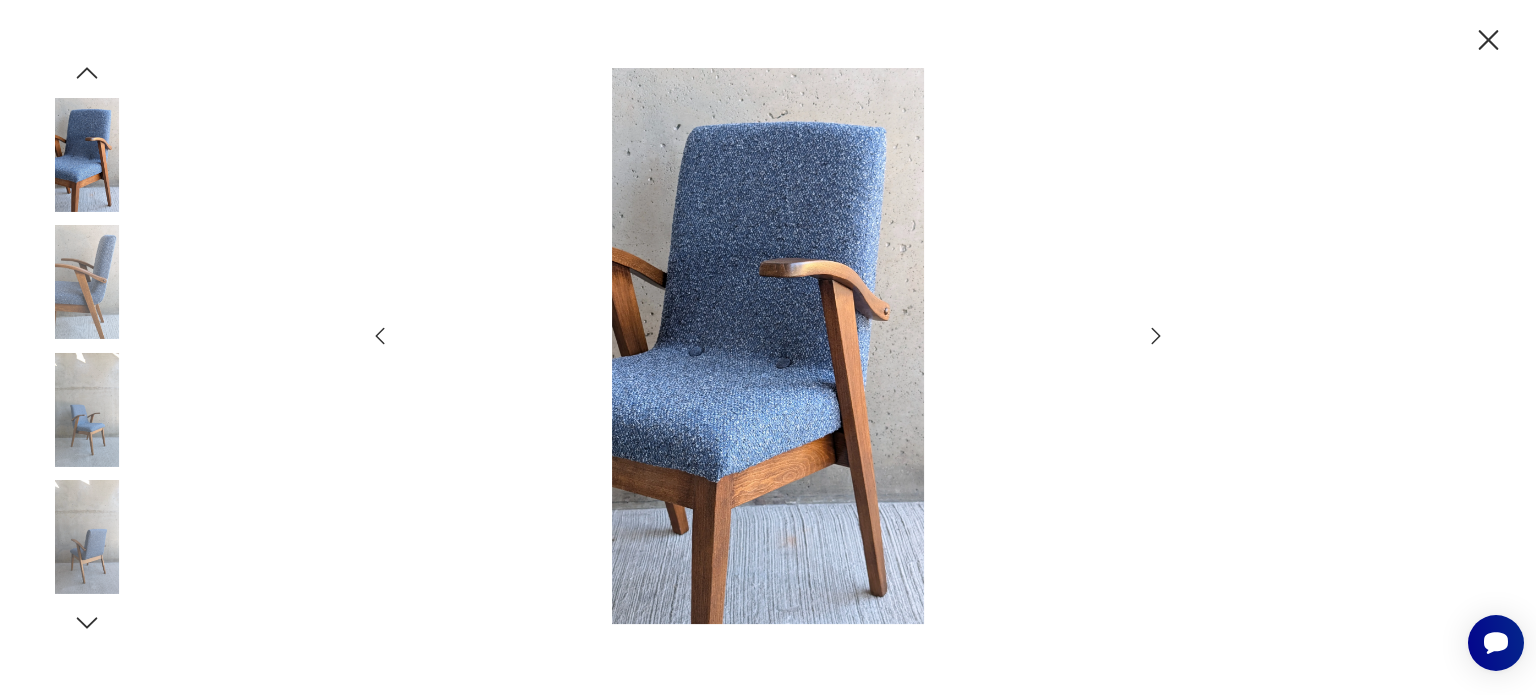 click 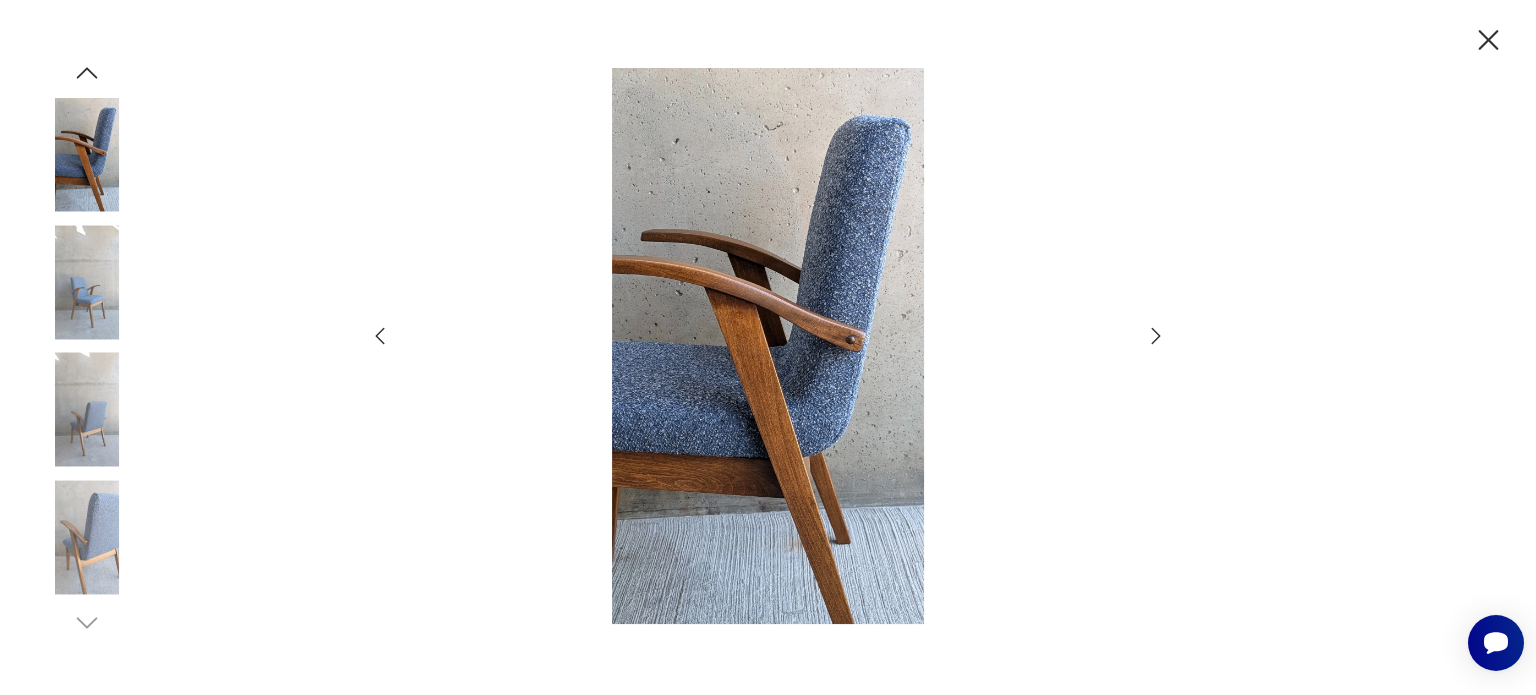 click 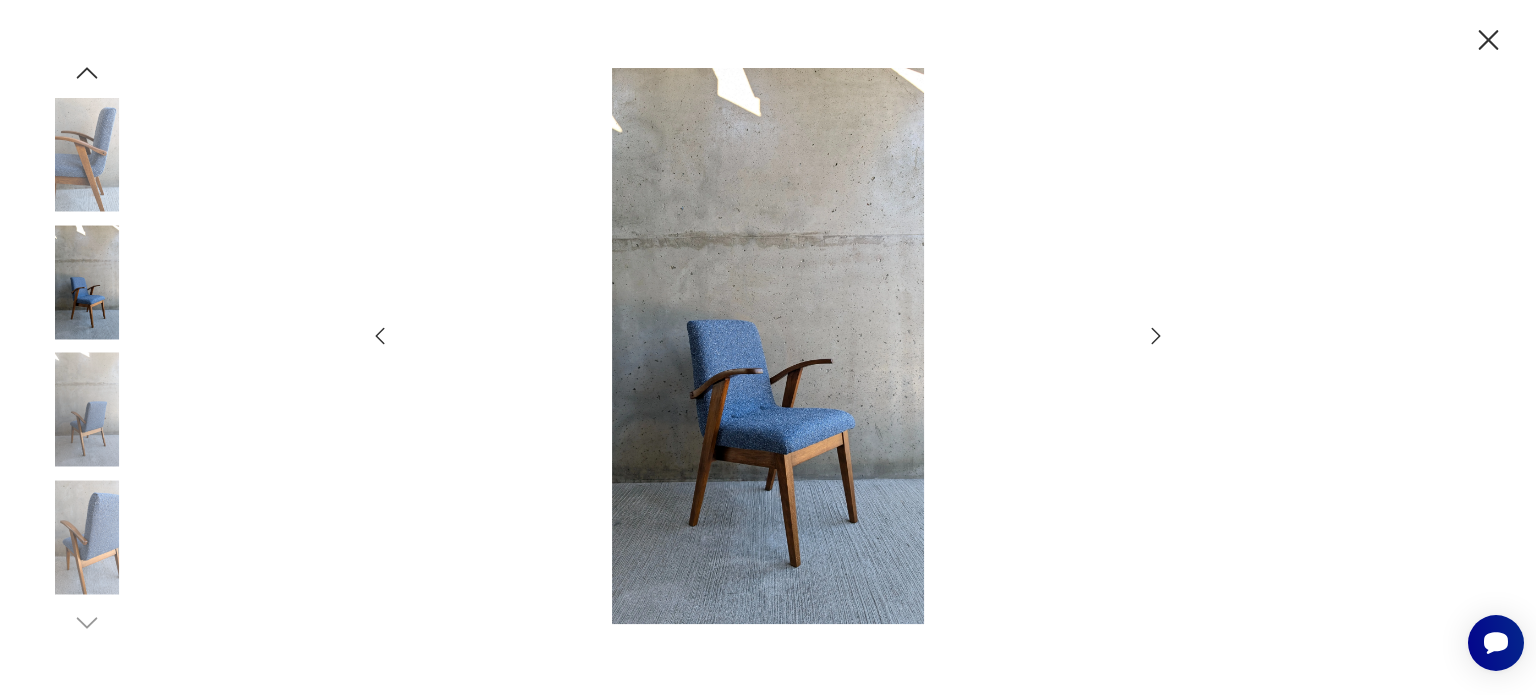 click 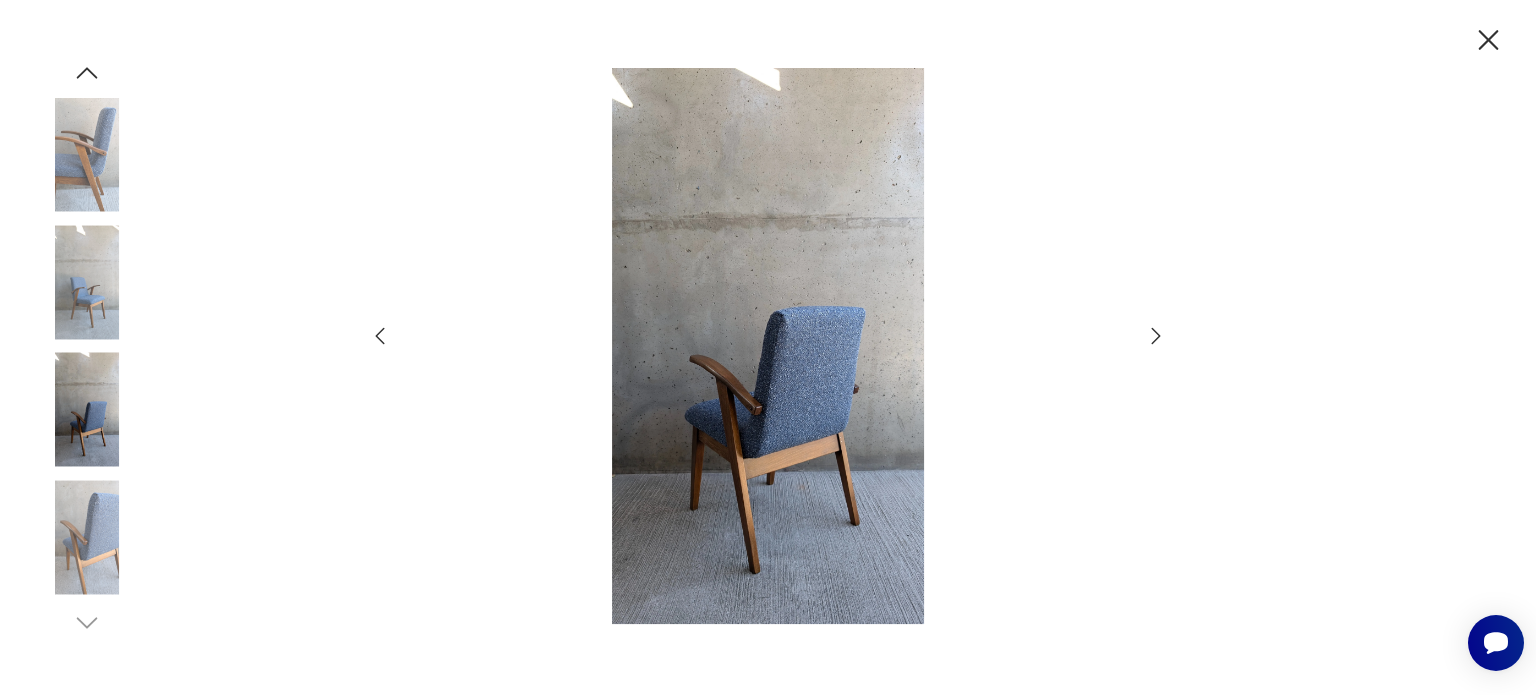click 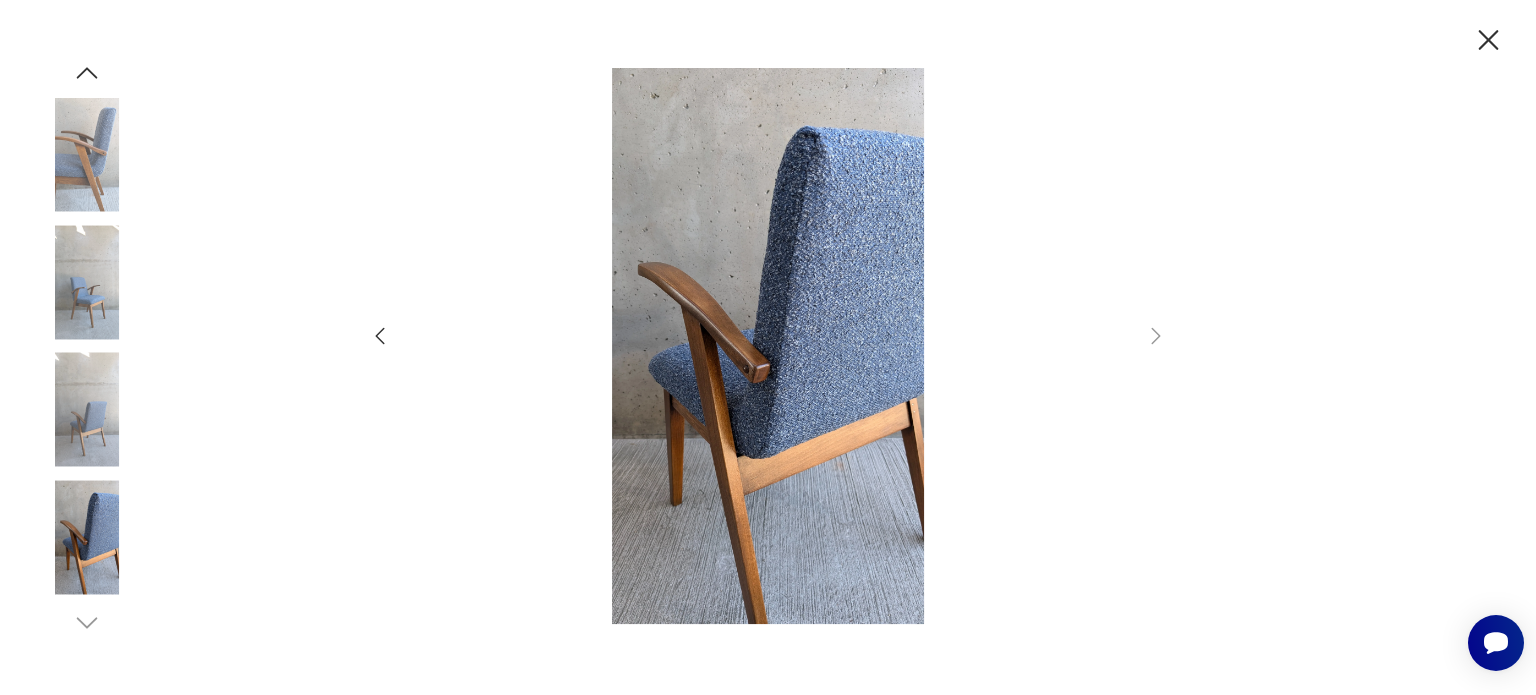 click 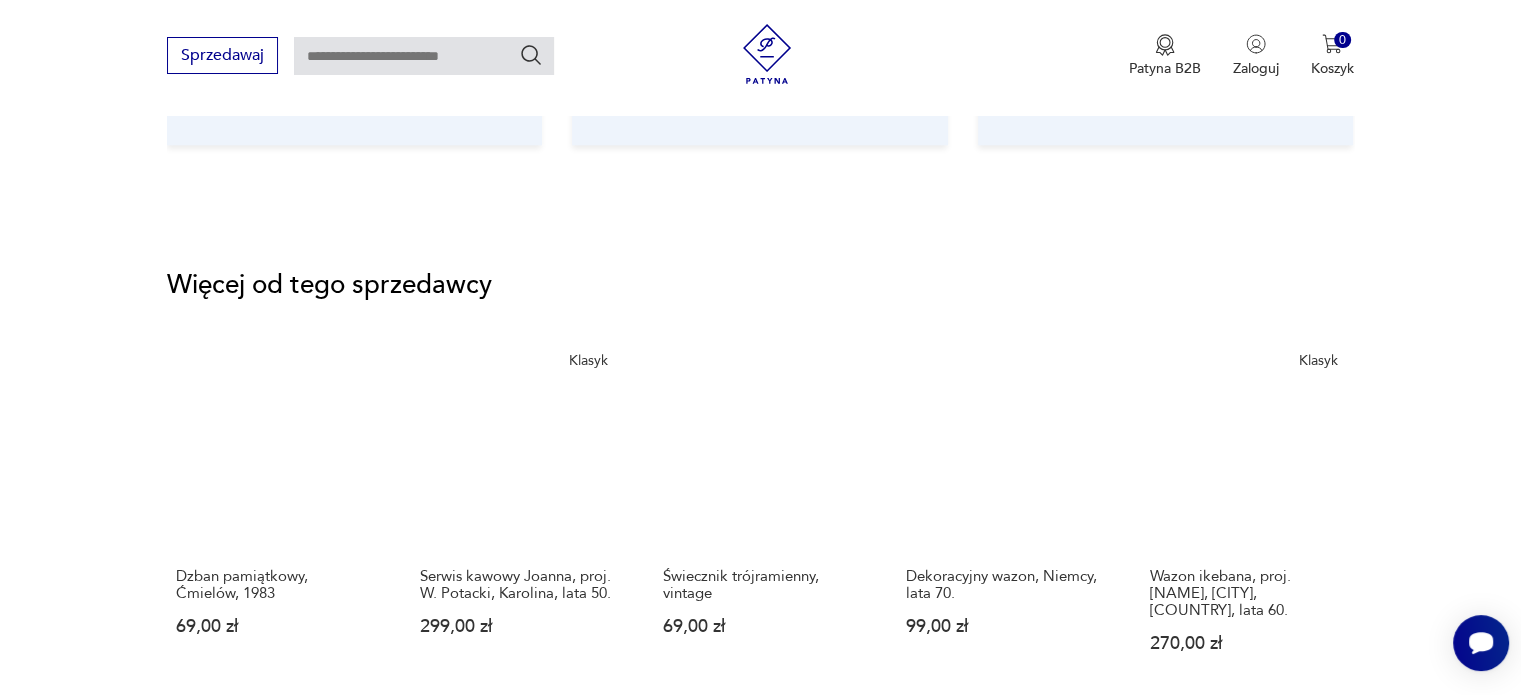 scroll, scrollTop: 2700, scrollLeft: 0, axis: vertical 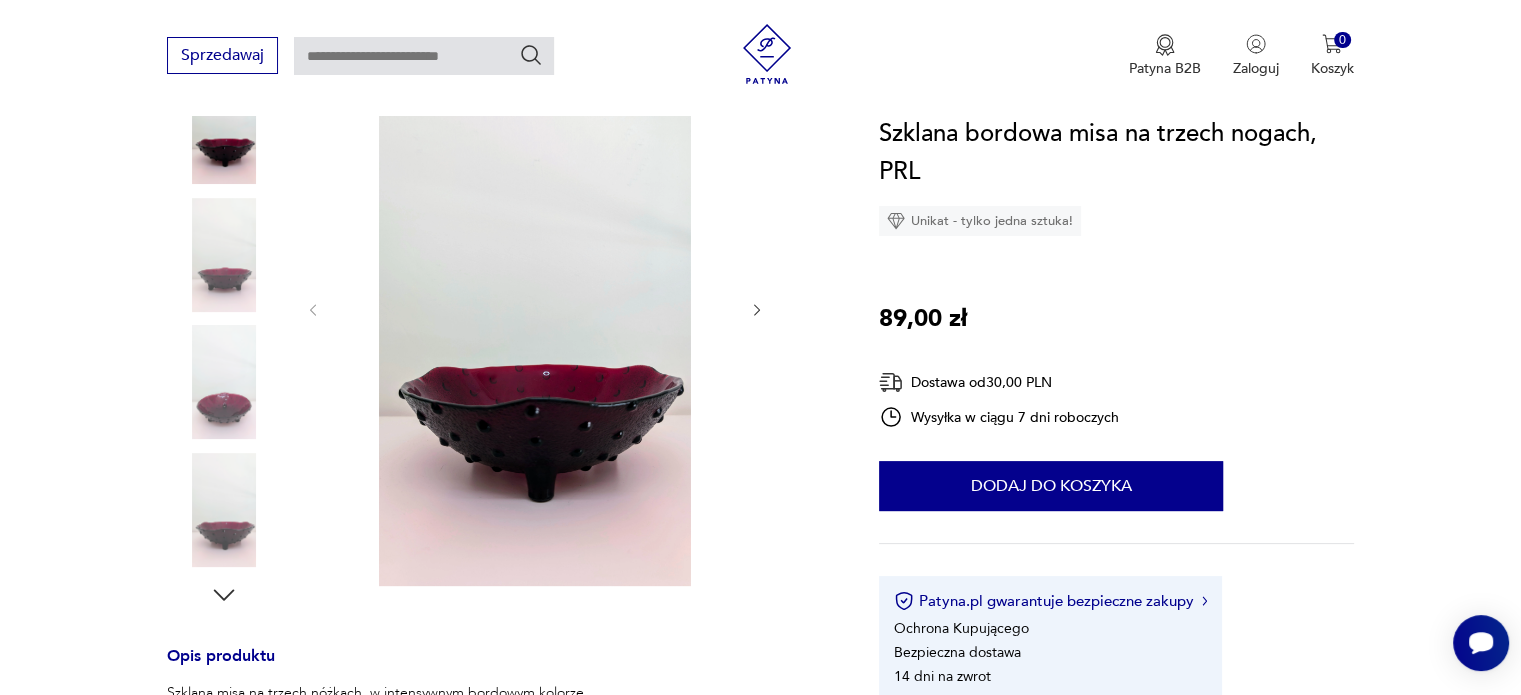 click 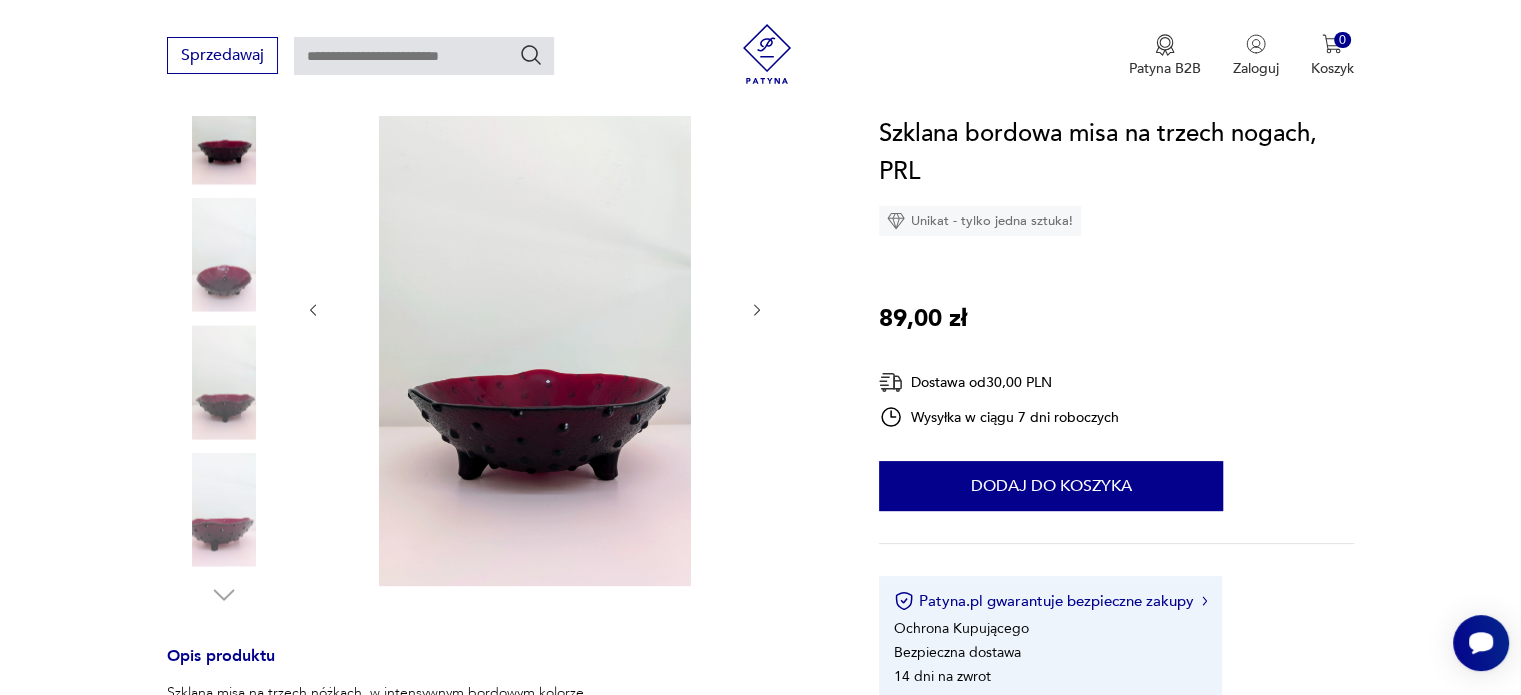 click 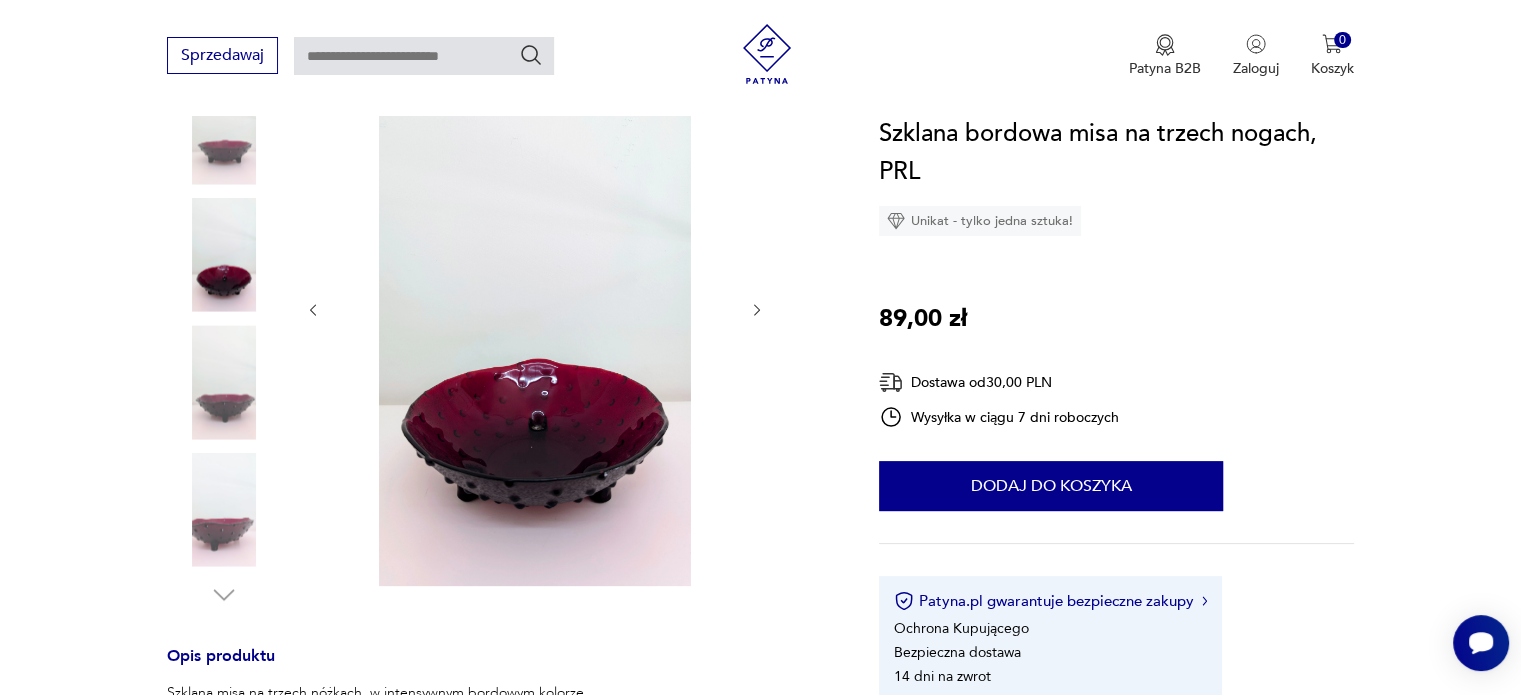 click 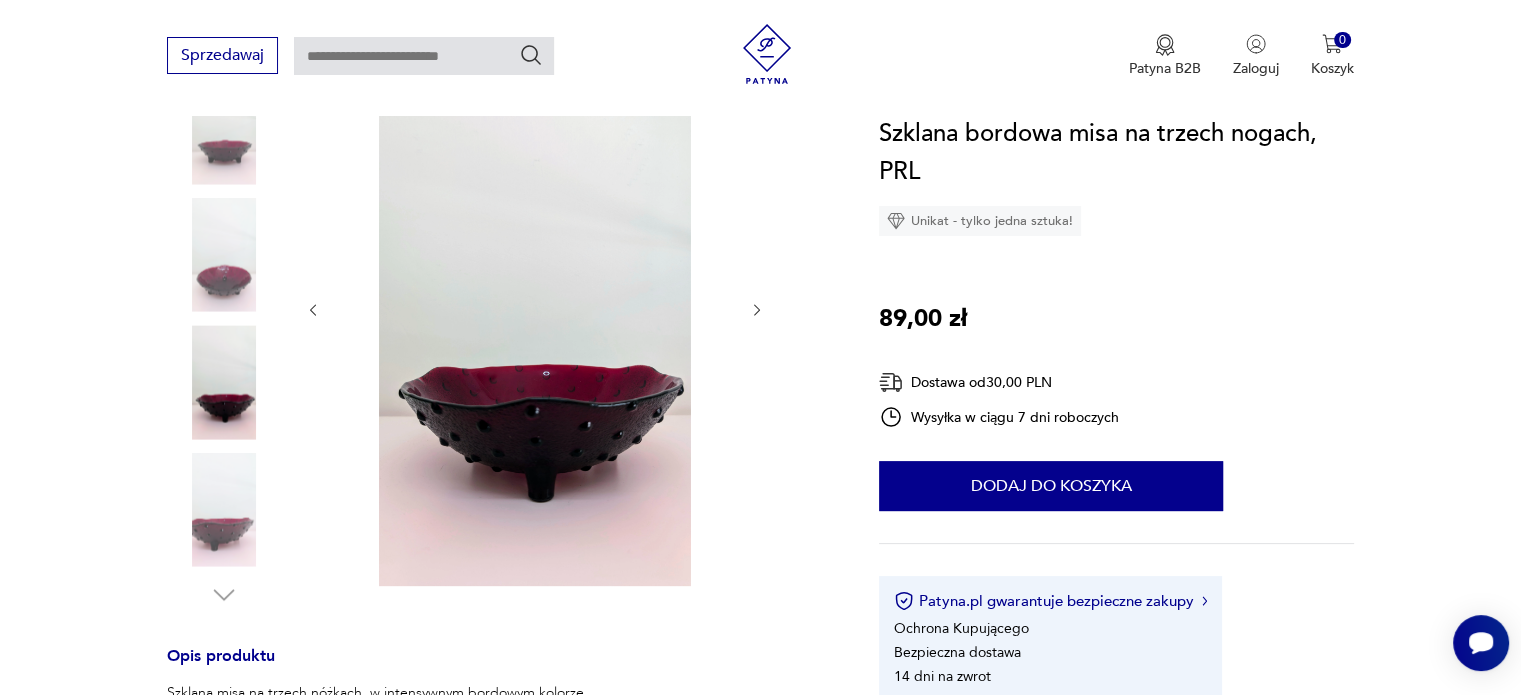 click 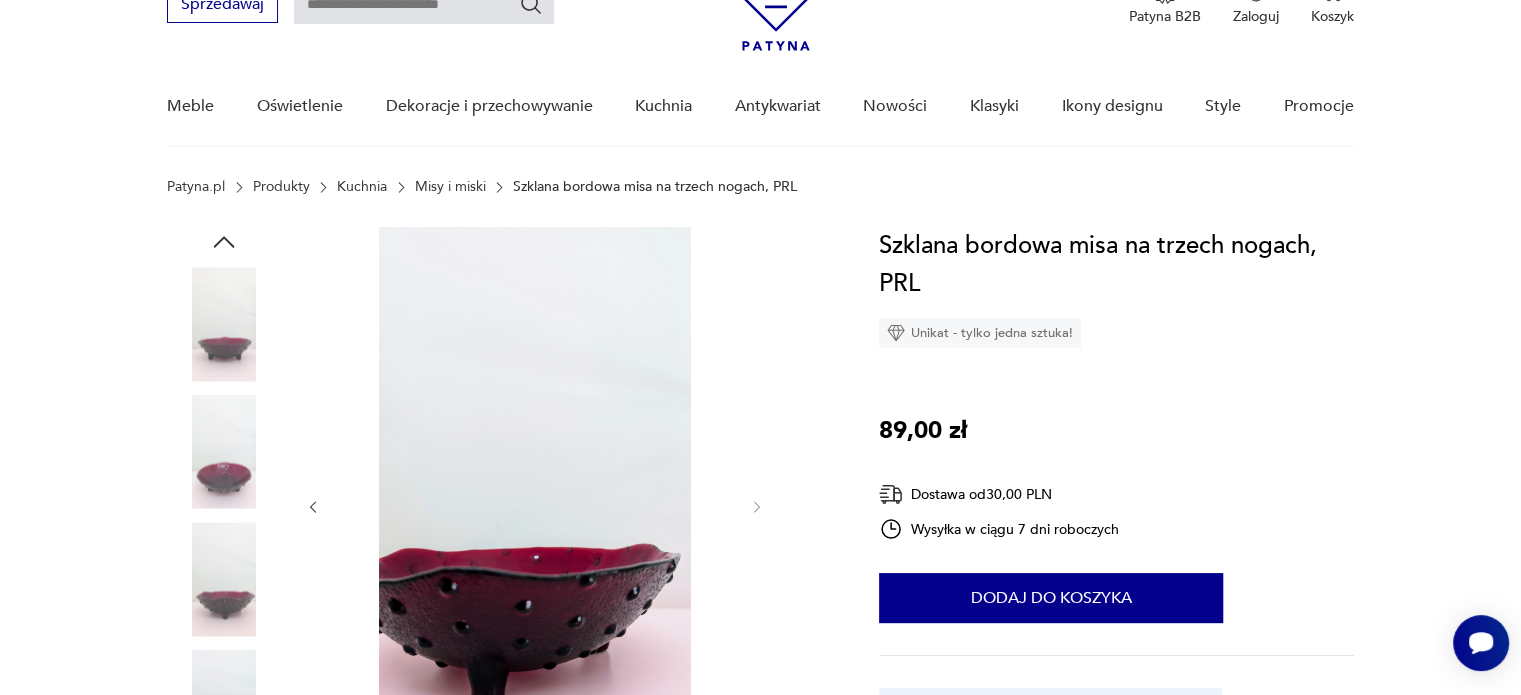 scroll, scrollTop: 100, scrollLeft: 0, axis: vertical 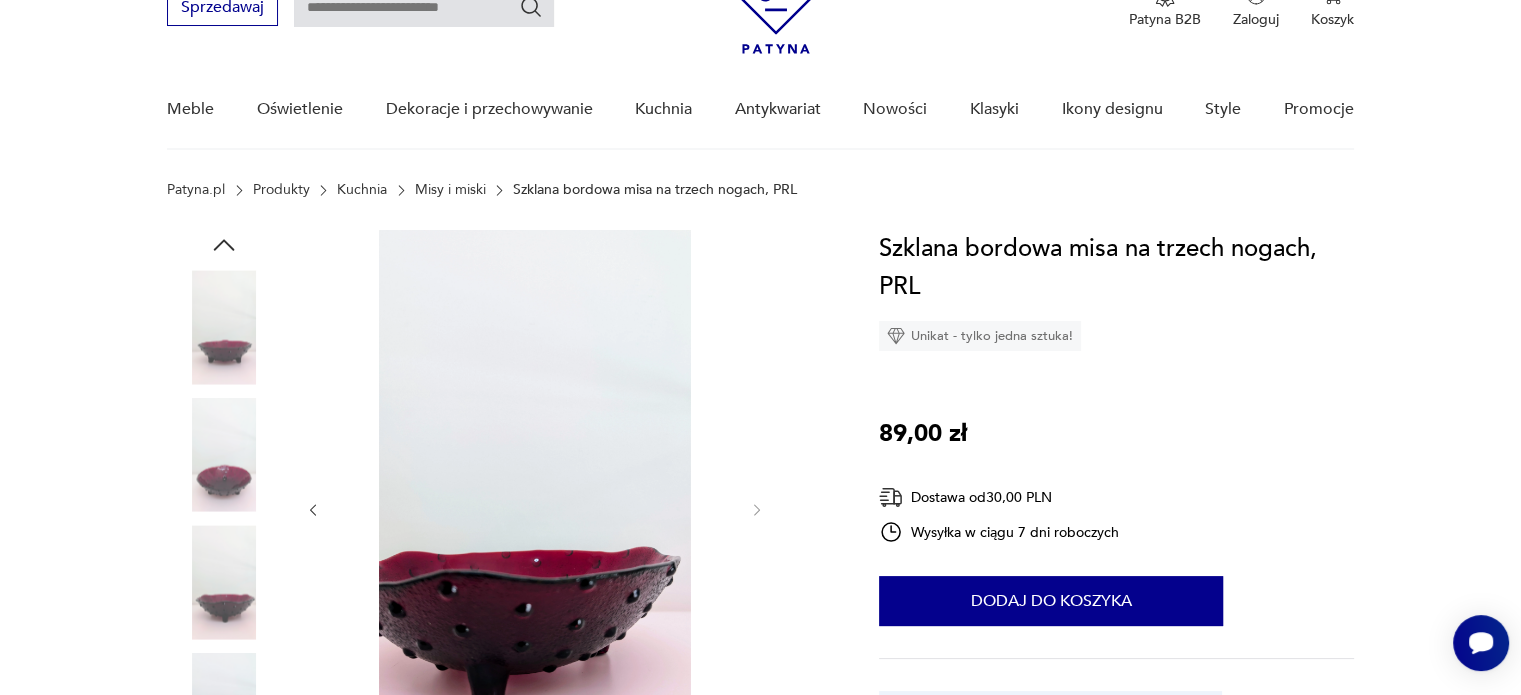 click on "Misy i miski" at bounding box center (450, 190) 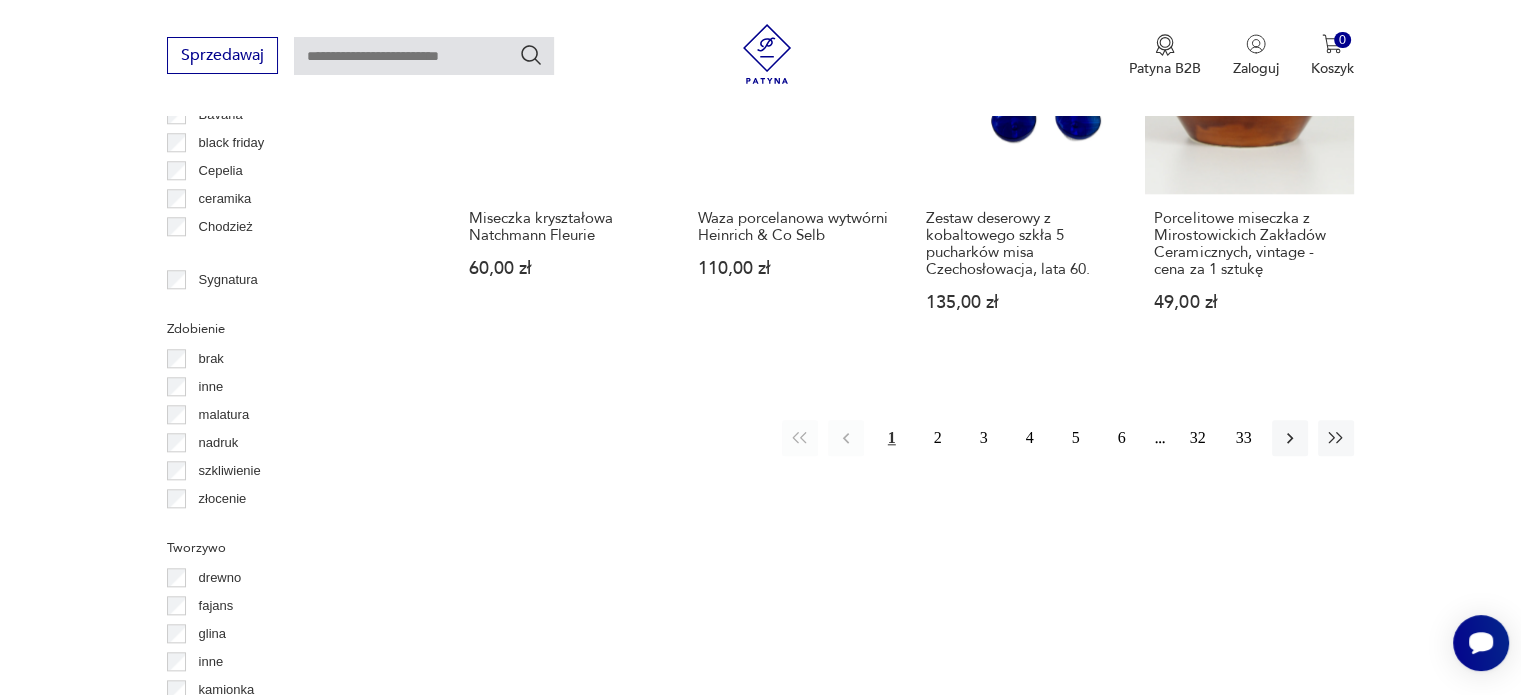 scroll, scrollTop: 2029, scrollLeft: 0, axis: vertical 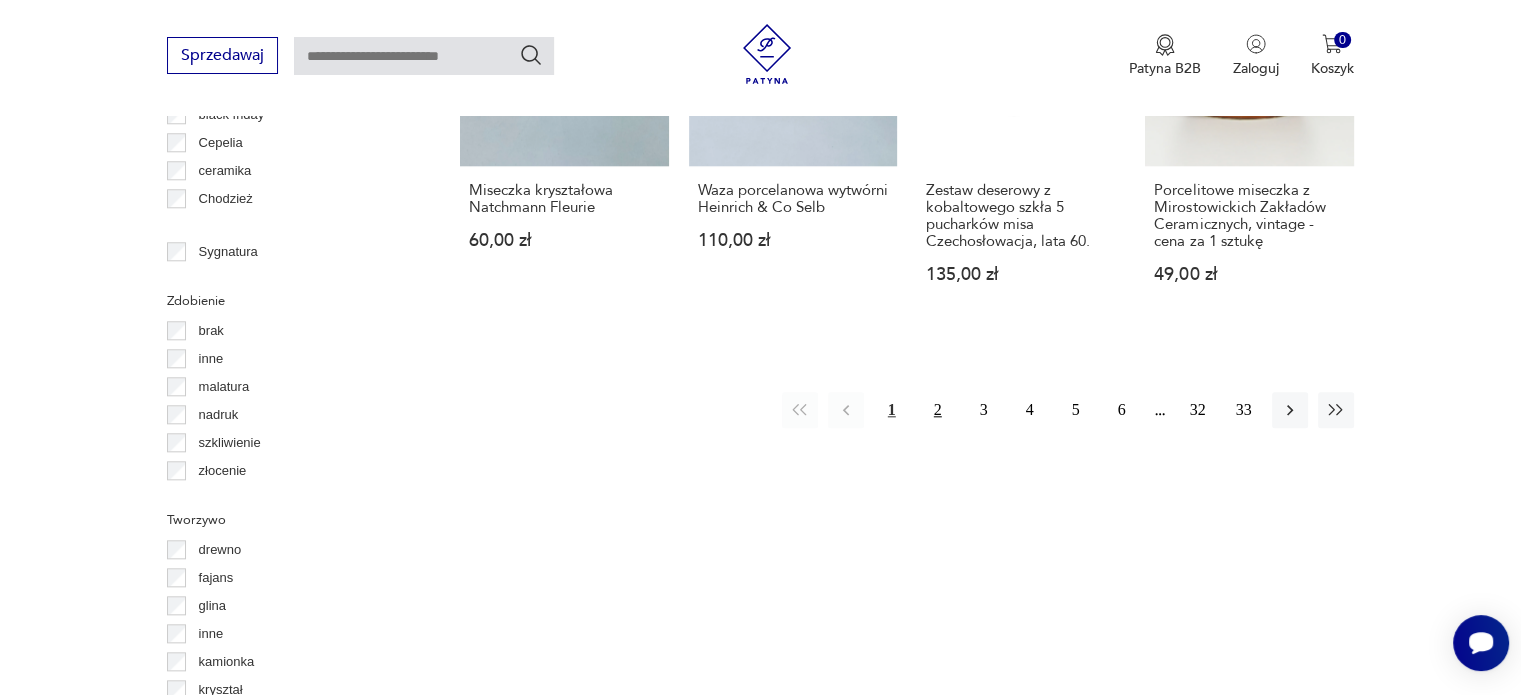 click on "2" at bounding box center (938, 410) 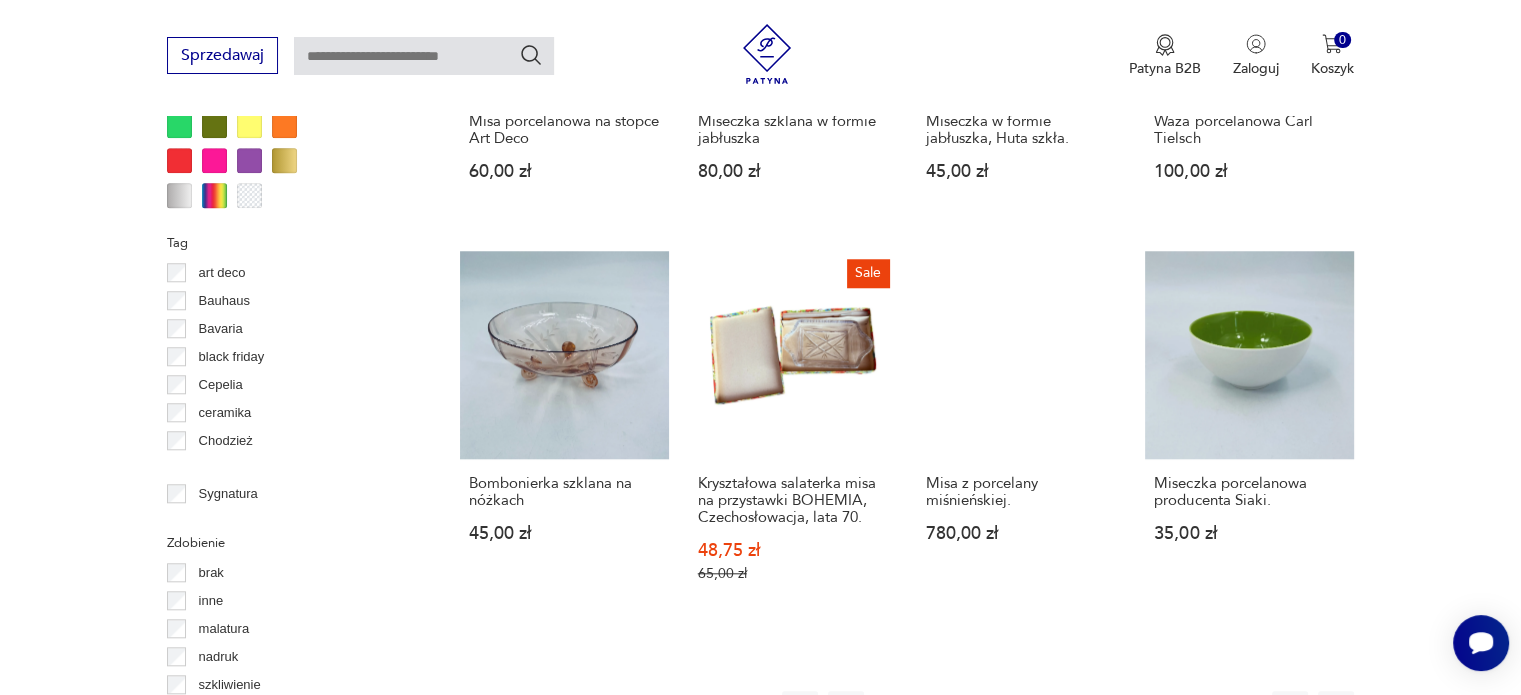 scroll, scrollTop: 1930, scrollLeft: 0, axis: vertical 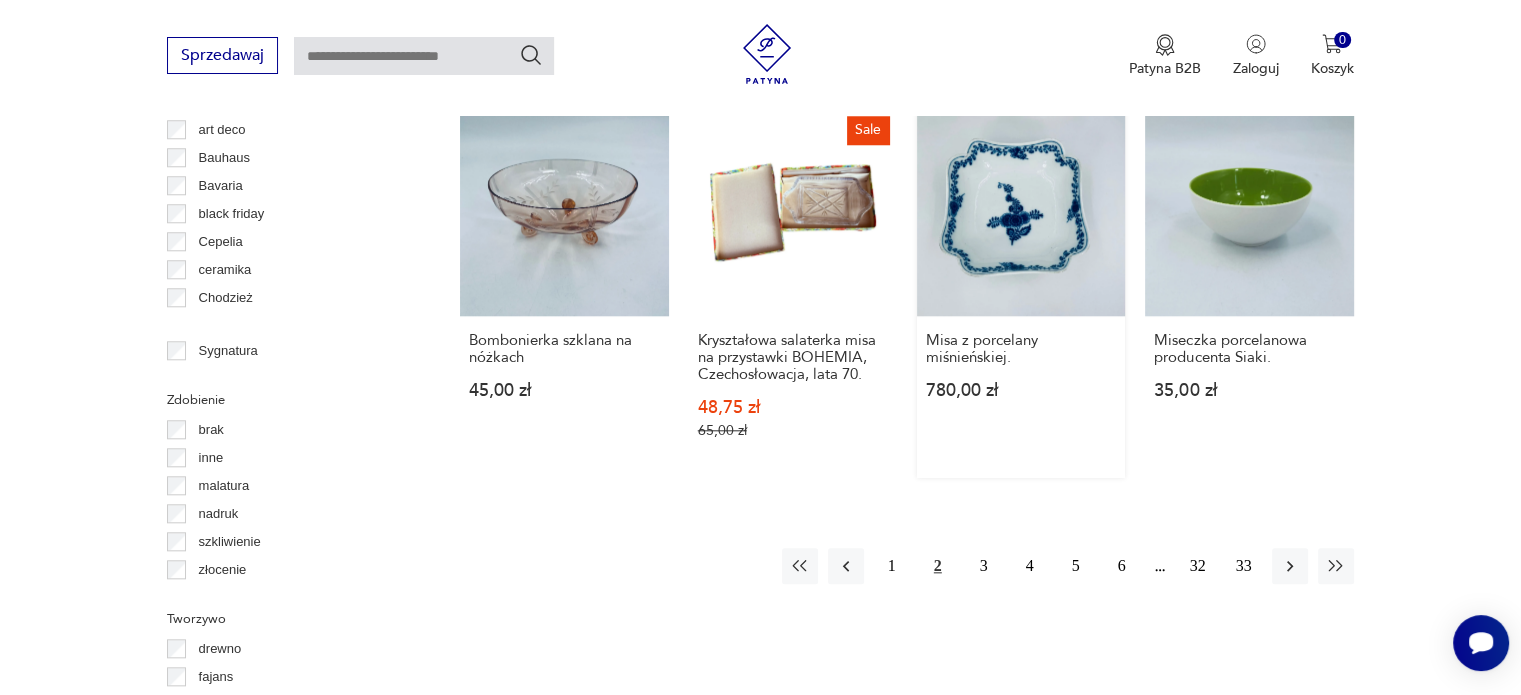 drag, startPoint x: 980, startPoint y: 572, endPoint x: 954, endPoint y: 158, distance: 414.8156 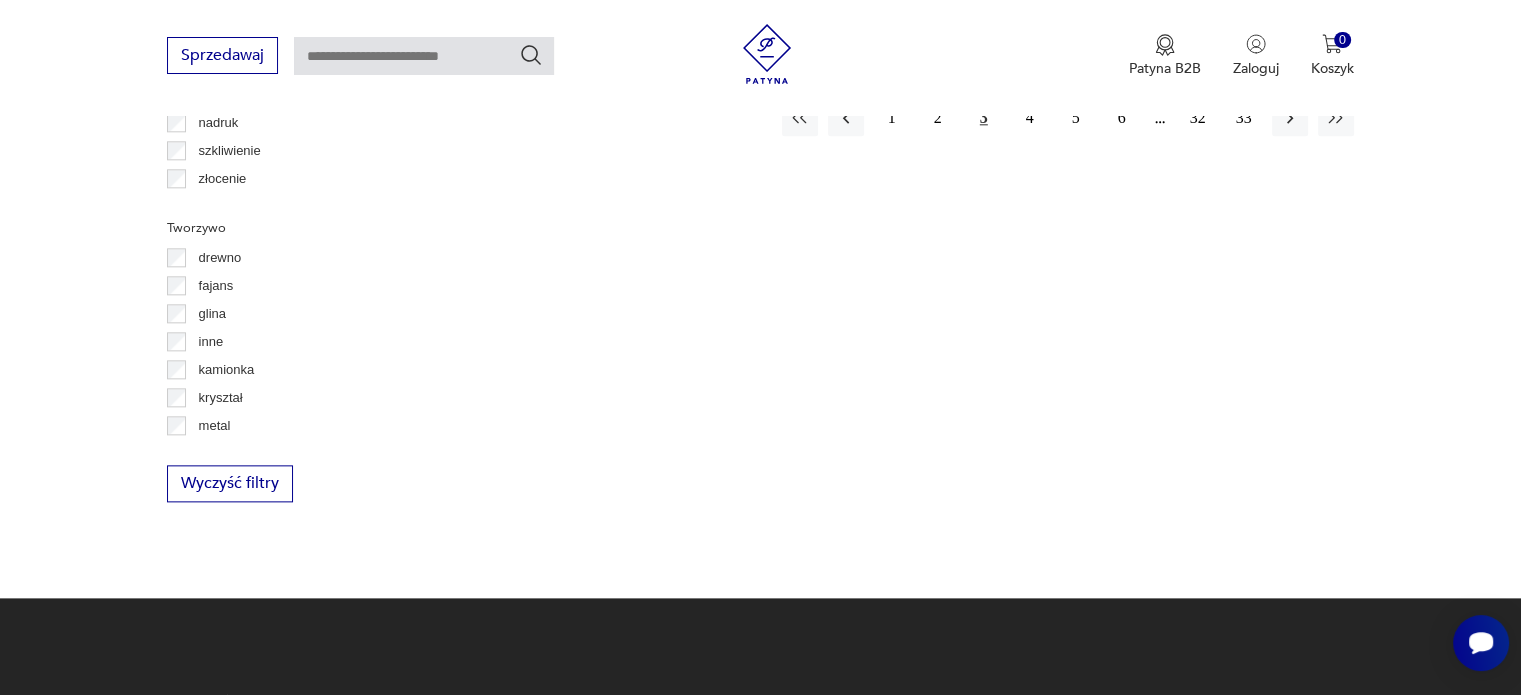 scroll, scrollTop: 2330, scrollLeft: 0, axis: vertical 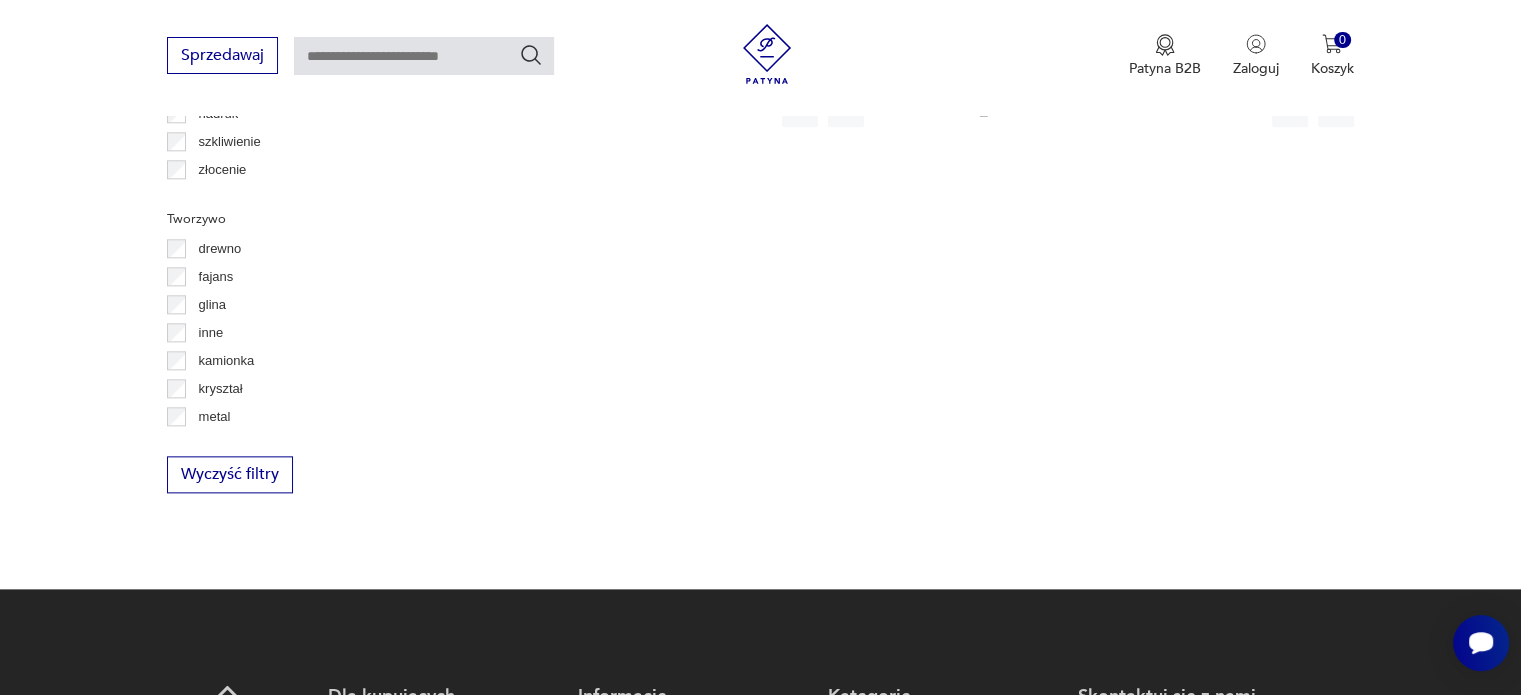 click on "drewno" at bounding box center (220, 249) 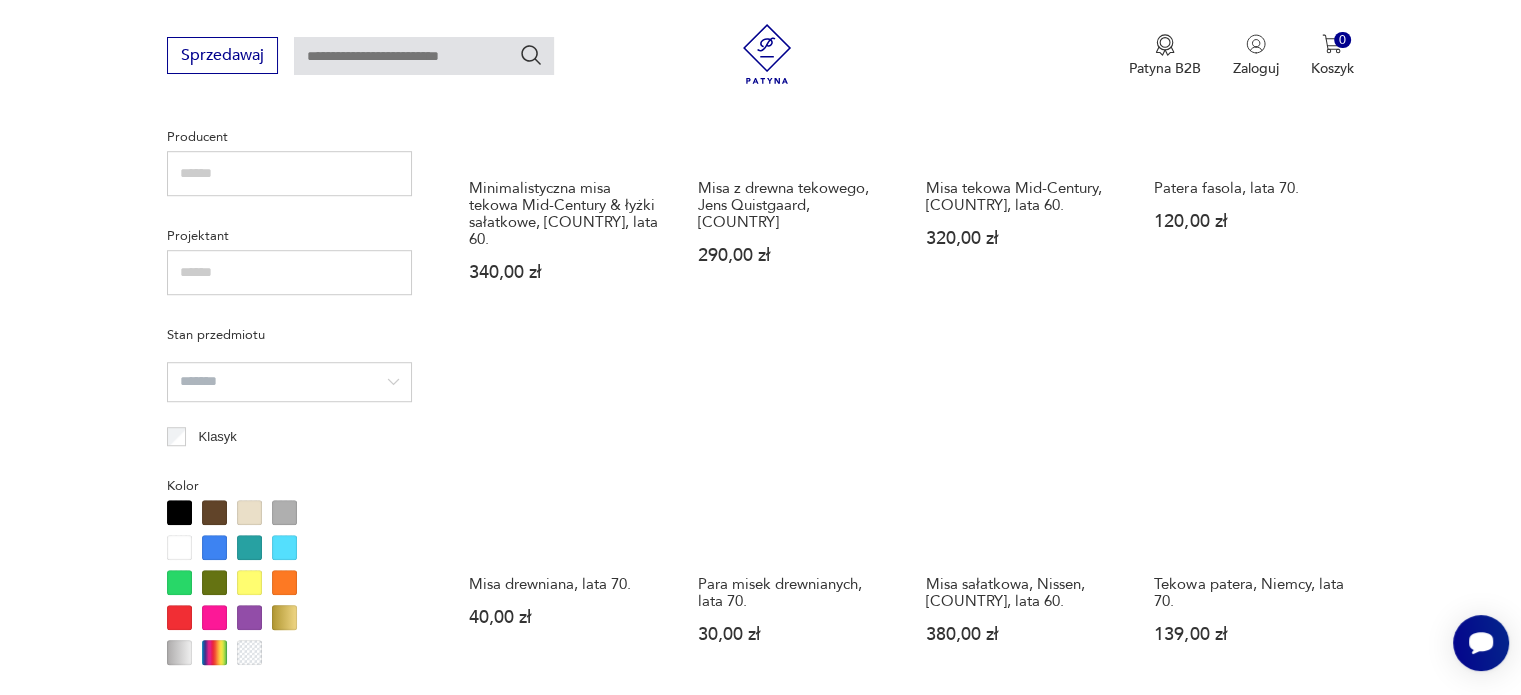 scroll, scrollTop: 830, scrollLeft: 0, axis: vertical 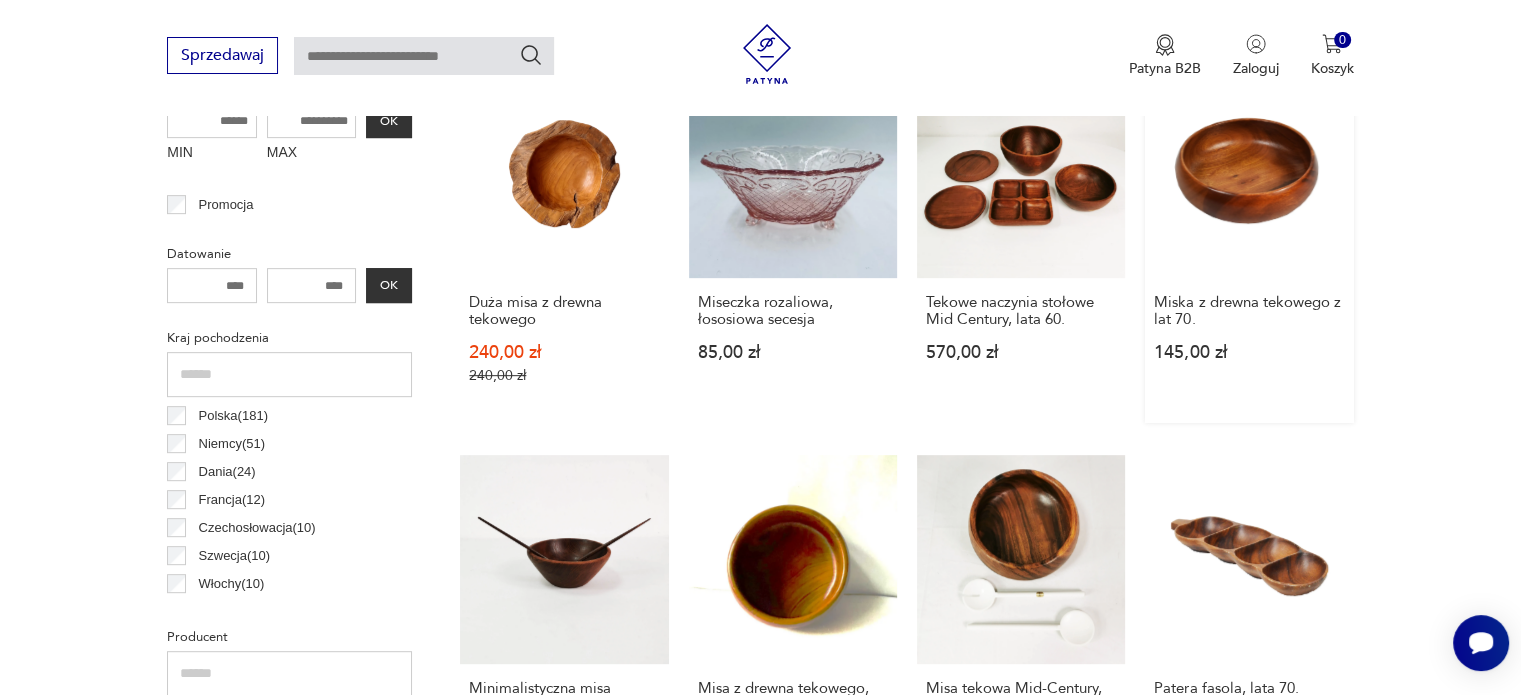 click on "Miska z drewna tekowego z lat 70. 145,00 zł" at bounding box center [1249, 246] 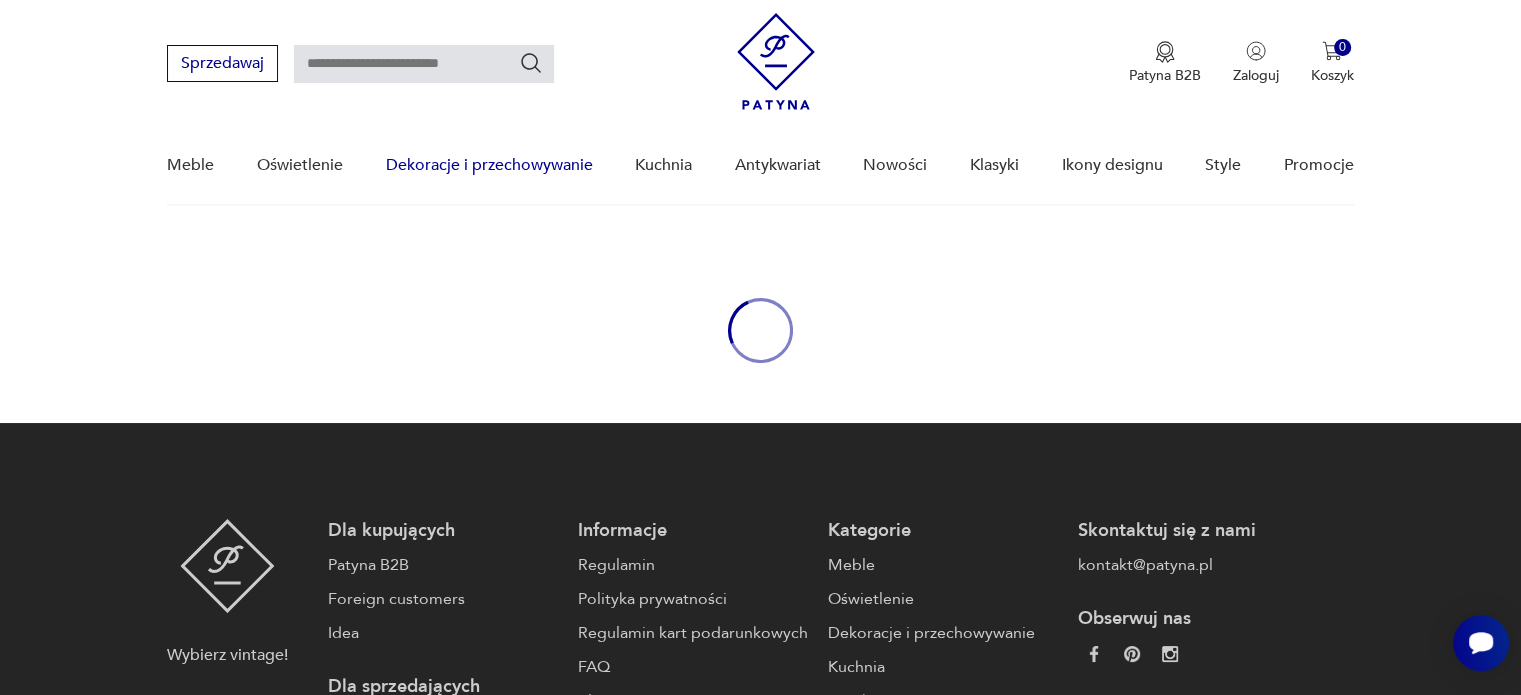 scroll, scrollTop: 0, scrollLeft: 0, axis: both 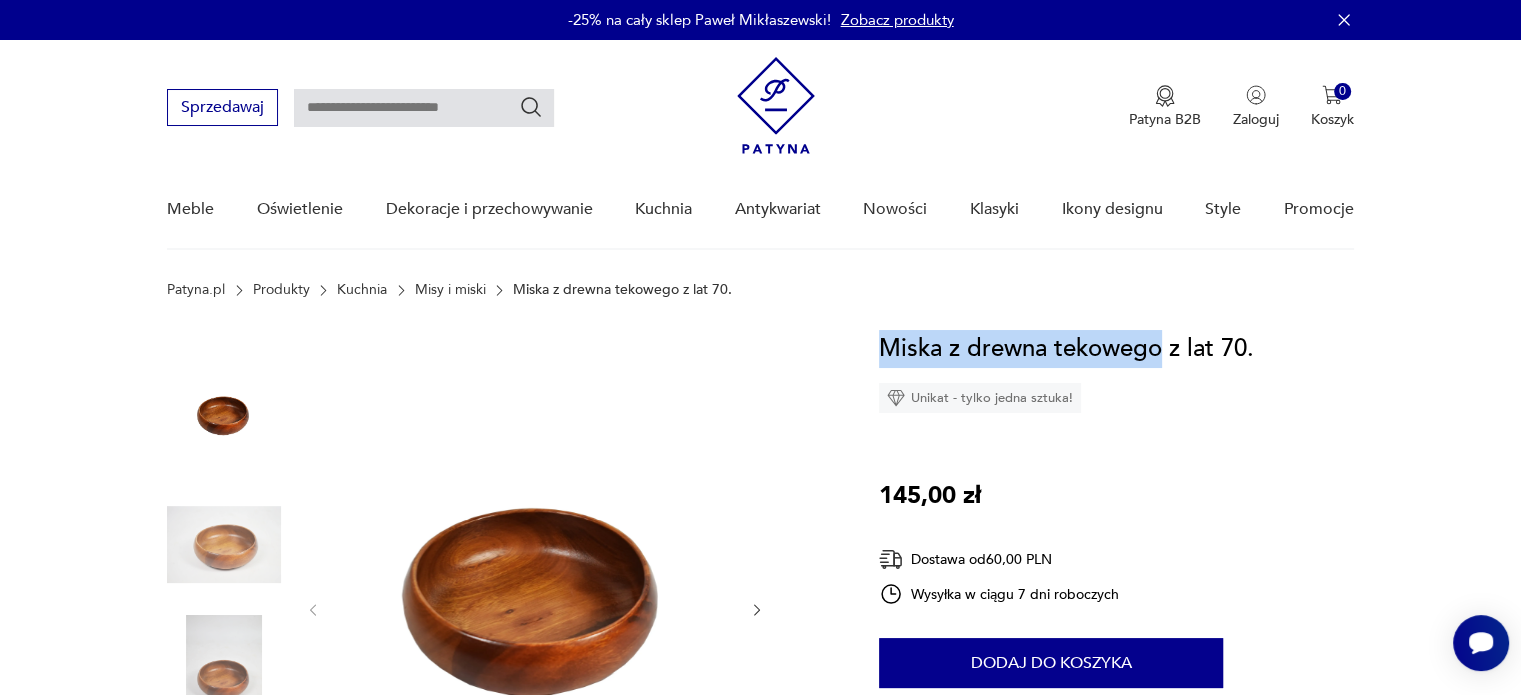 drag, startPoint x: 876, startPoint y: 347, endPoint x: 1159, endPoint y: 340, distance: 283.08655 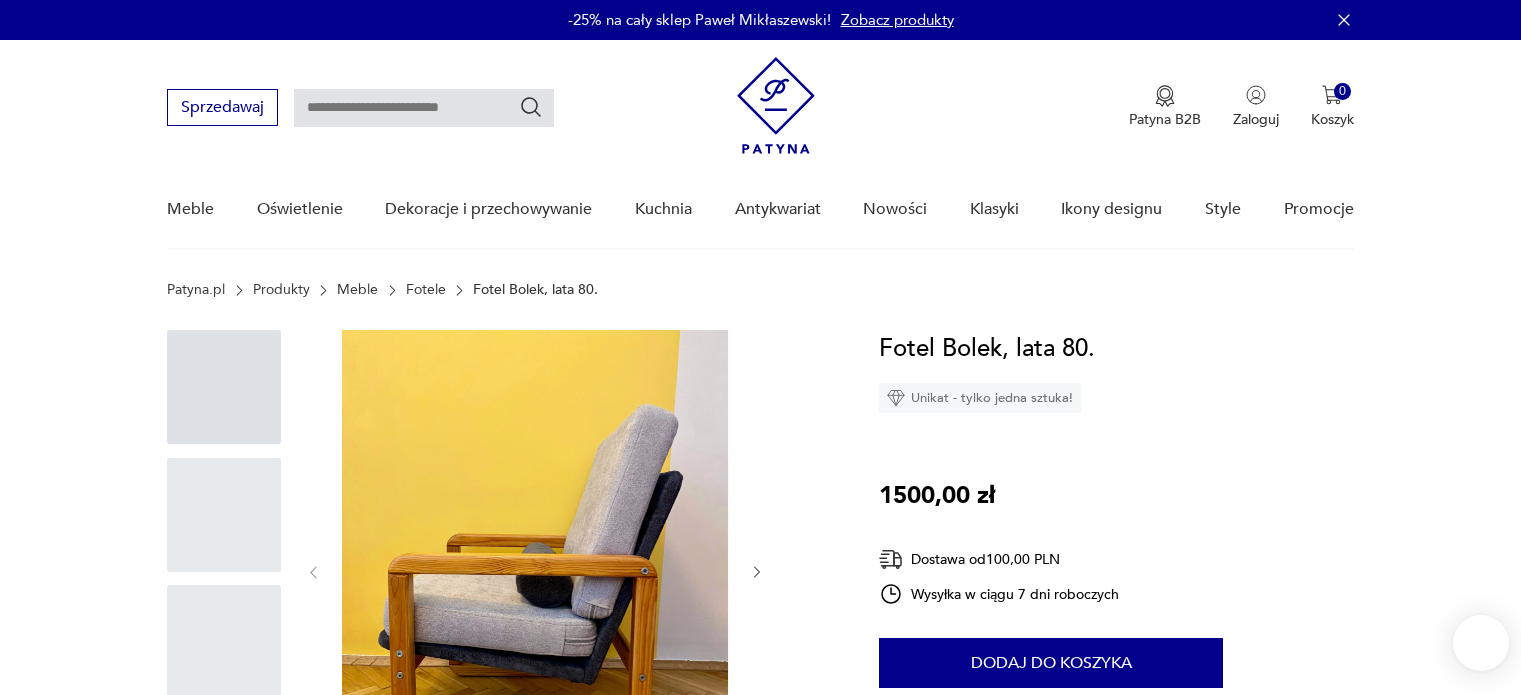 scroll, scrollTop: 0, scrollLeft: 0, axis: both 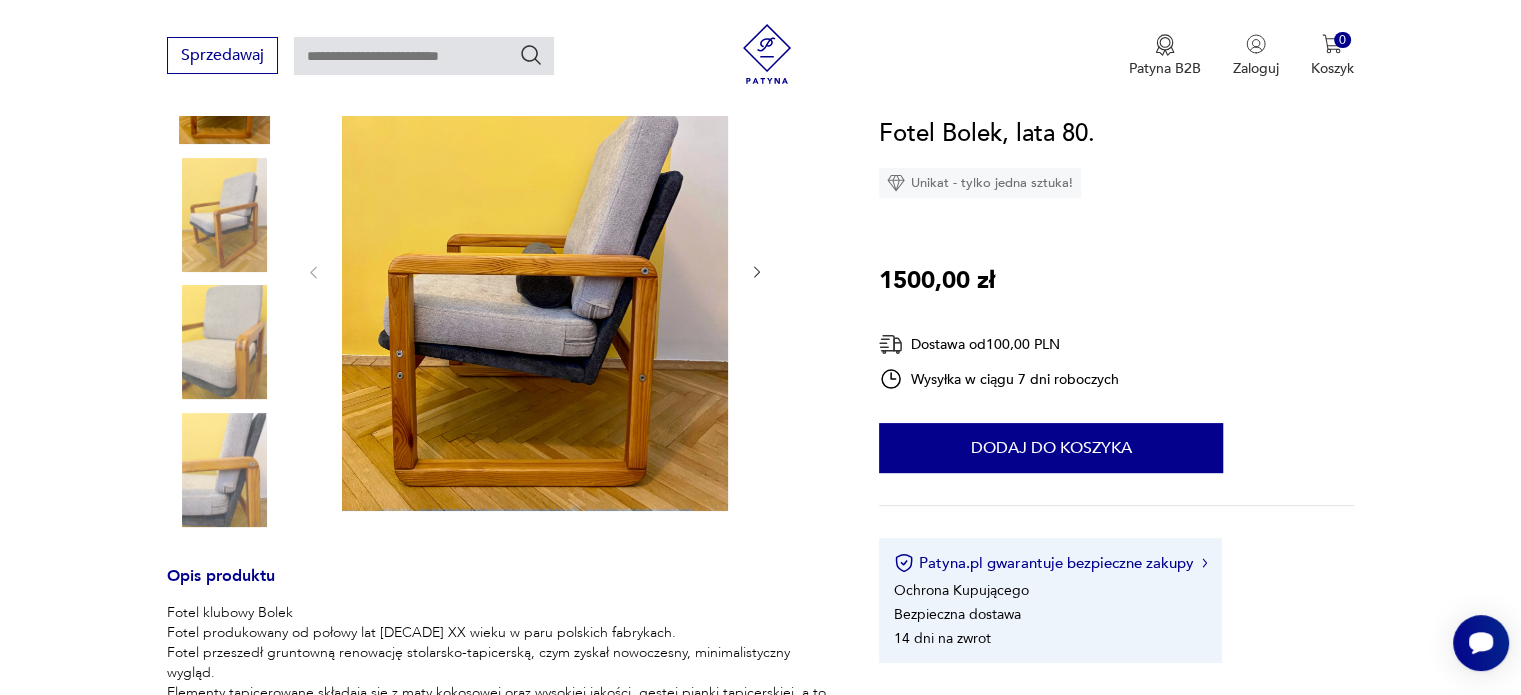 click 